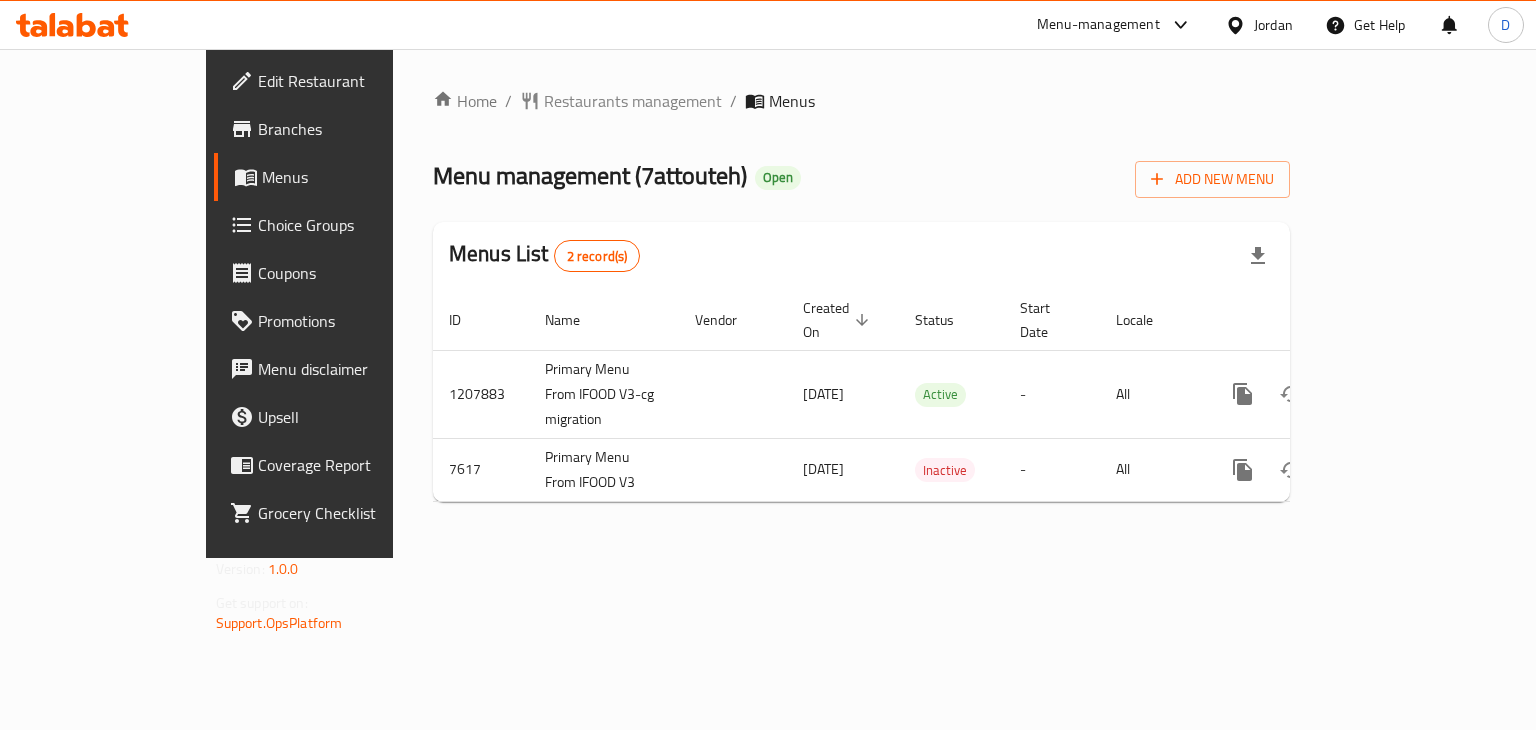 scroll, scrollTop: 0, scrollLeft: 0, axis: both 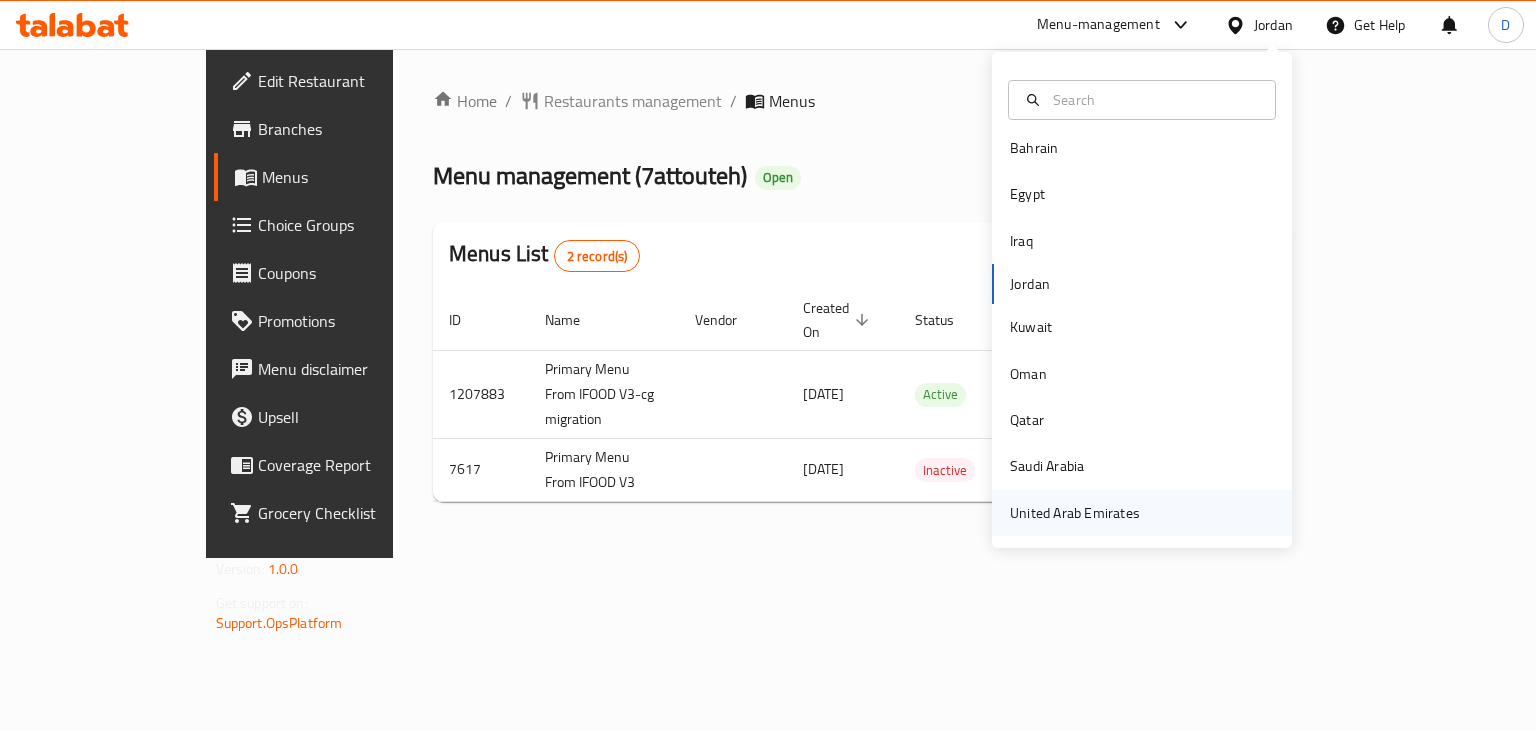 click on "United Arab Emirates" at bounding box center (1075, 513) 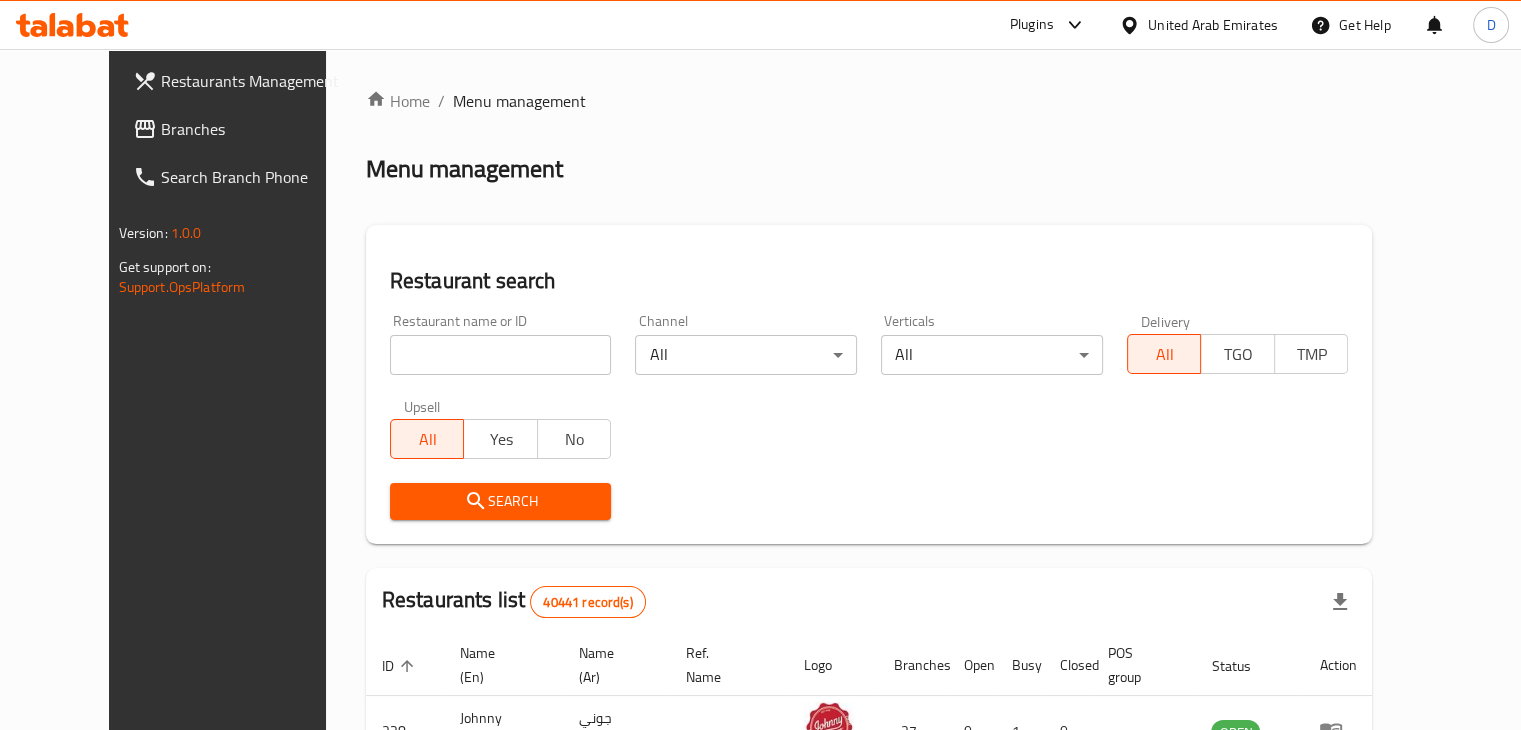 click on "Branches" at bounding box center [240, 129] 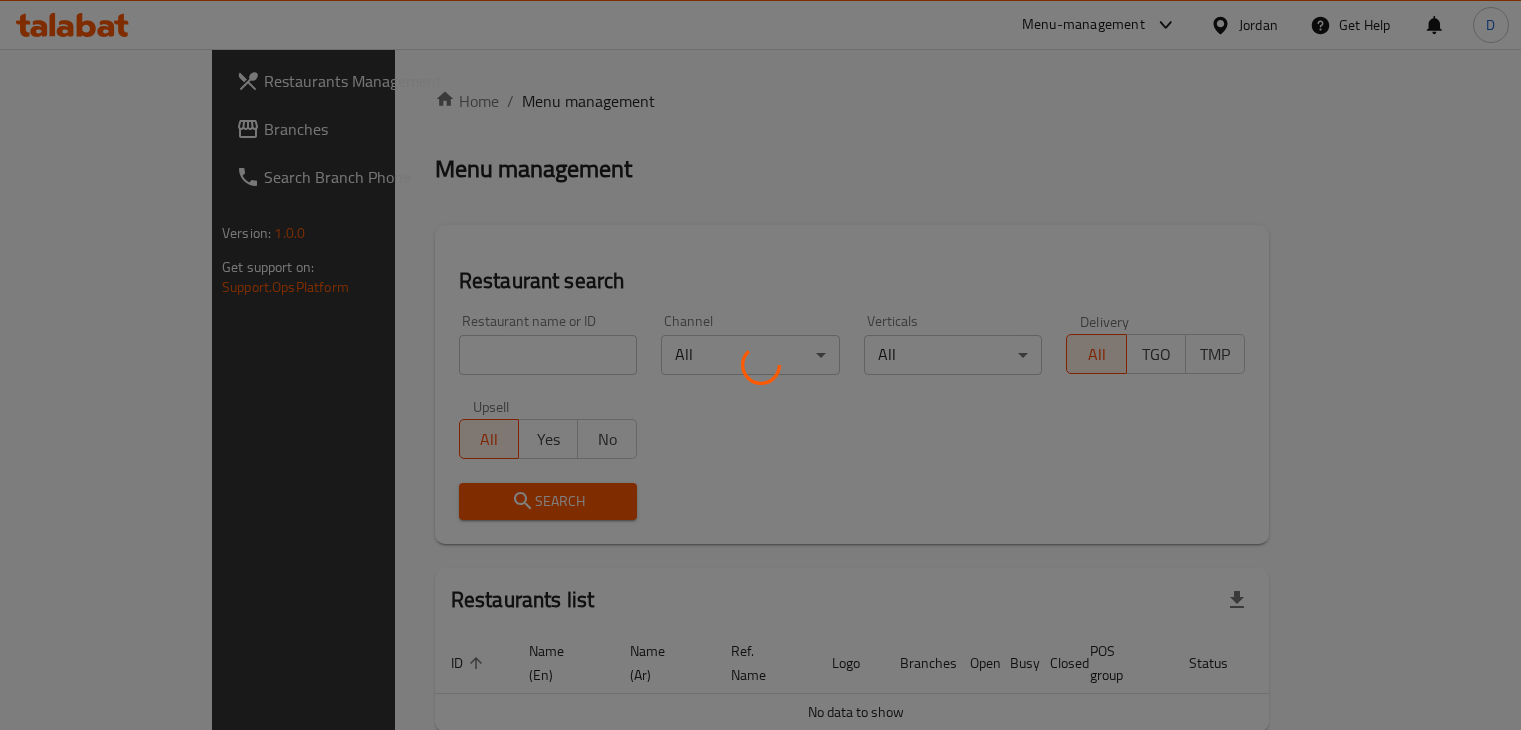 scroll, scrollTop: 0, scrollLeft: 0, axis: both 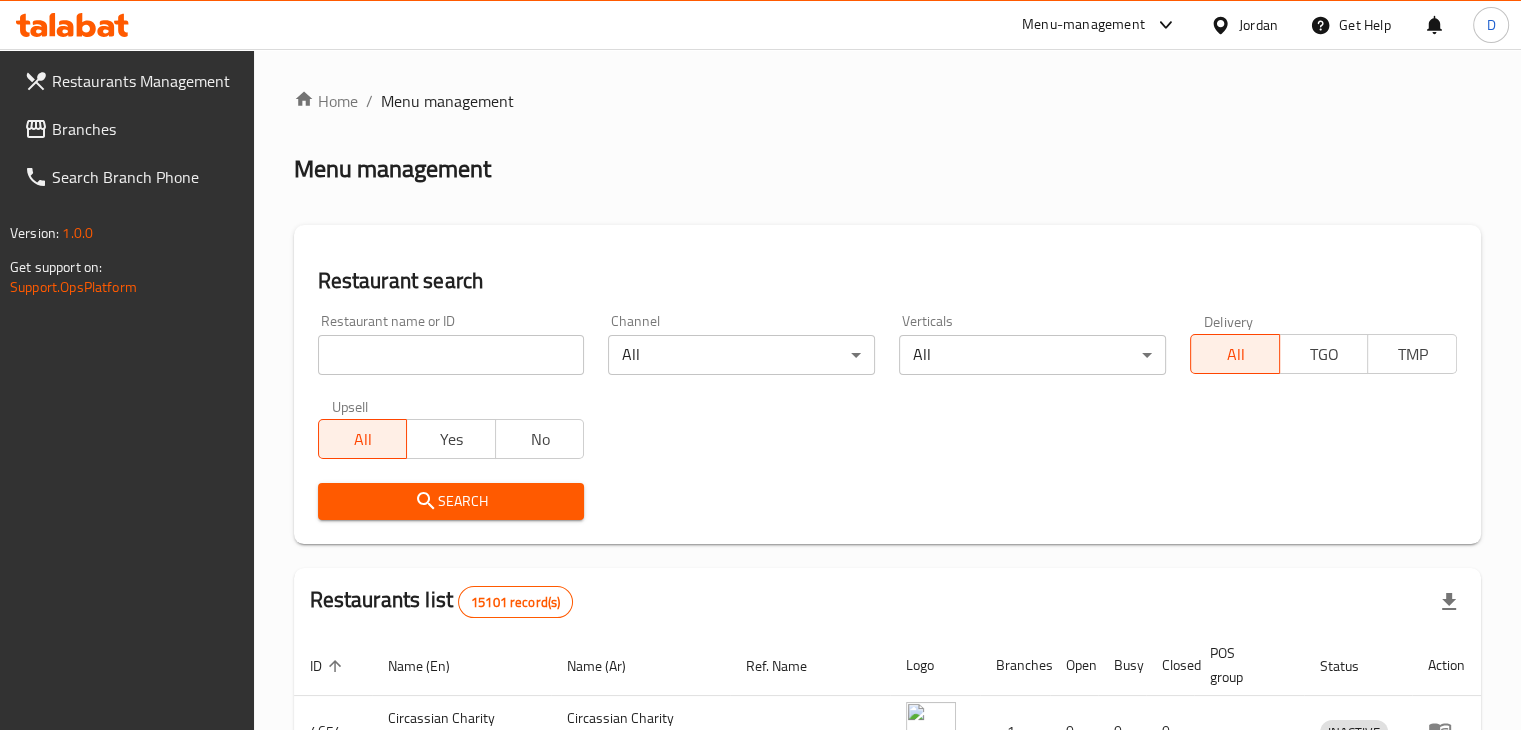 click 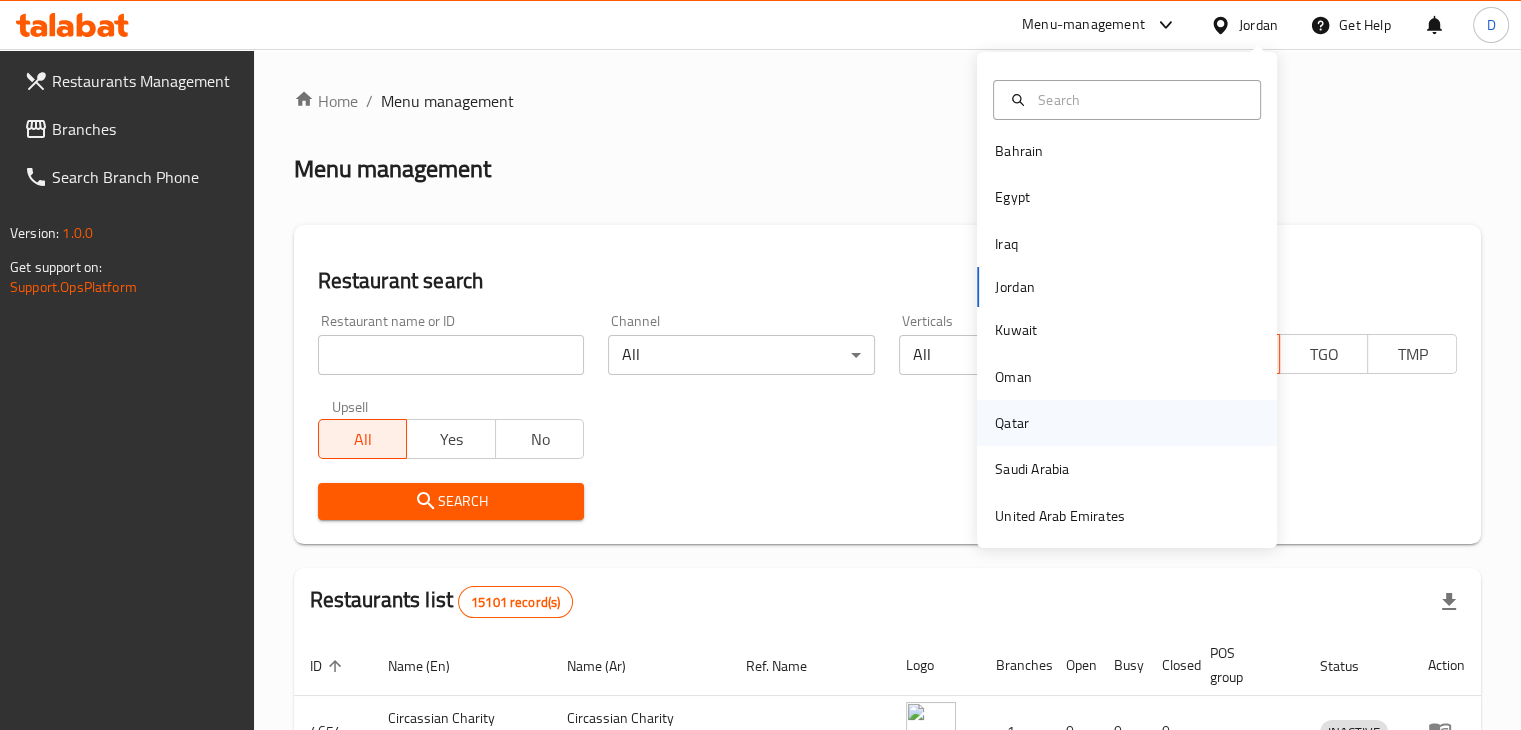 scroll, scrollTop: 11, scrollLeft: 0, axis: vertical 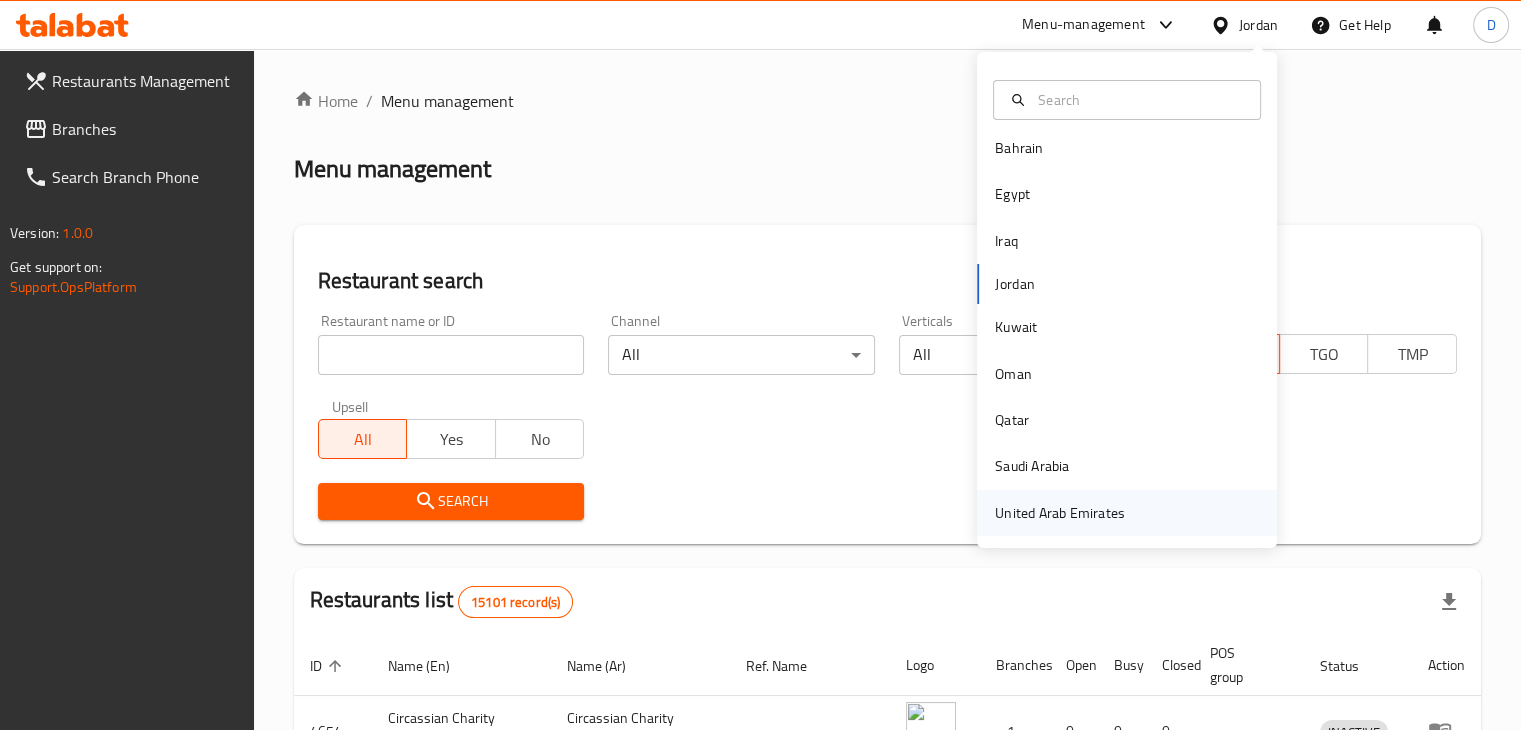 click on "United Arab Emirates" at bounding box center [1060, 513] 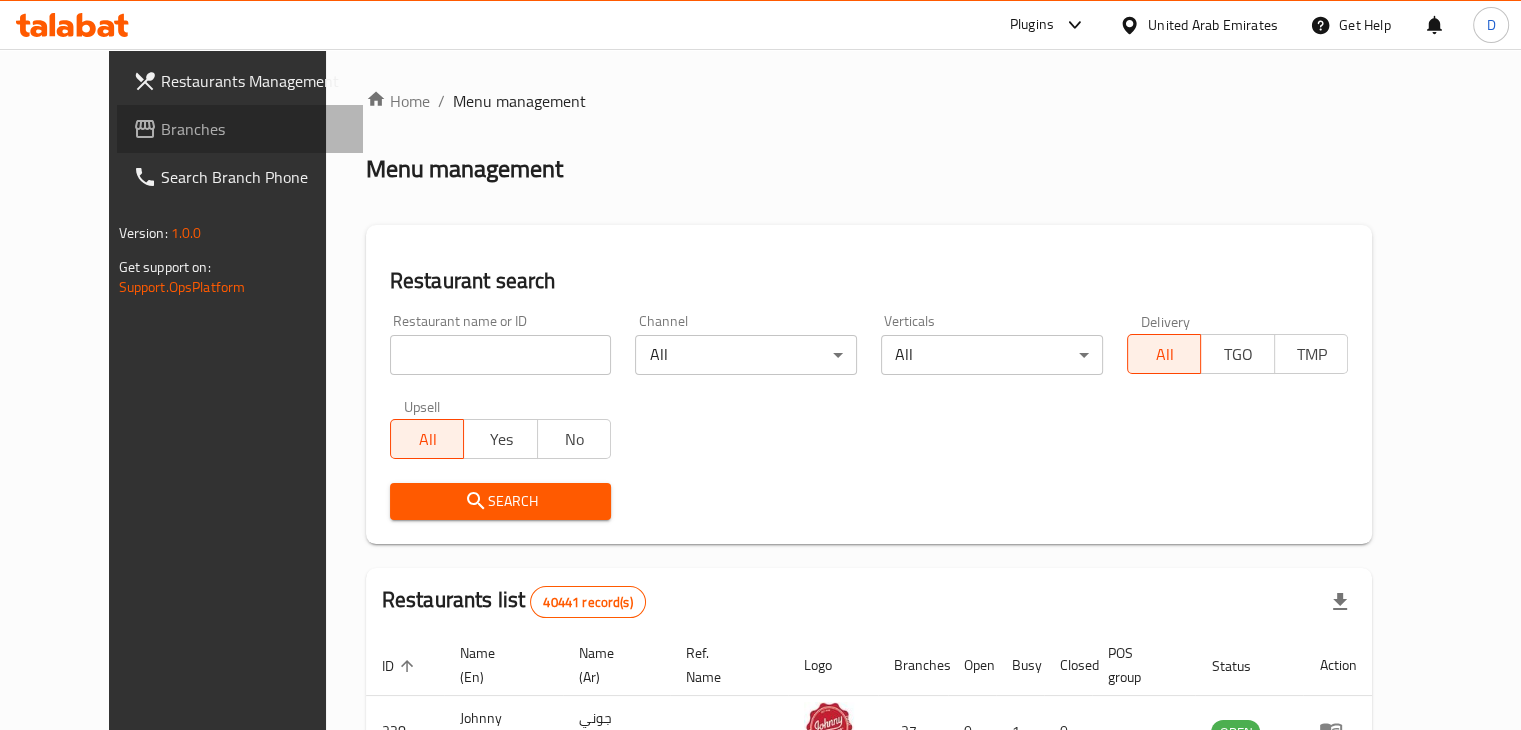 click on "Branches" at bounding box center [240, 129] 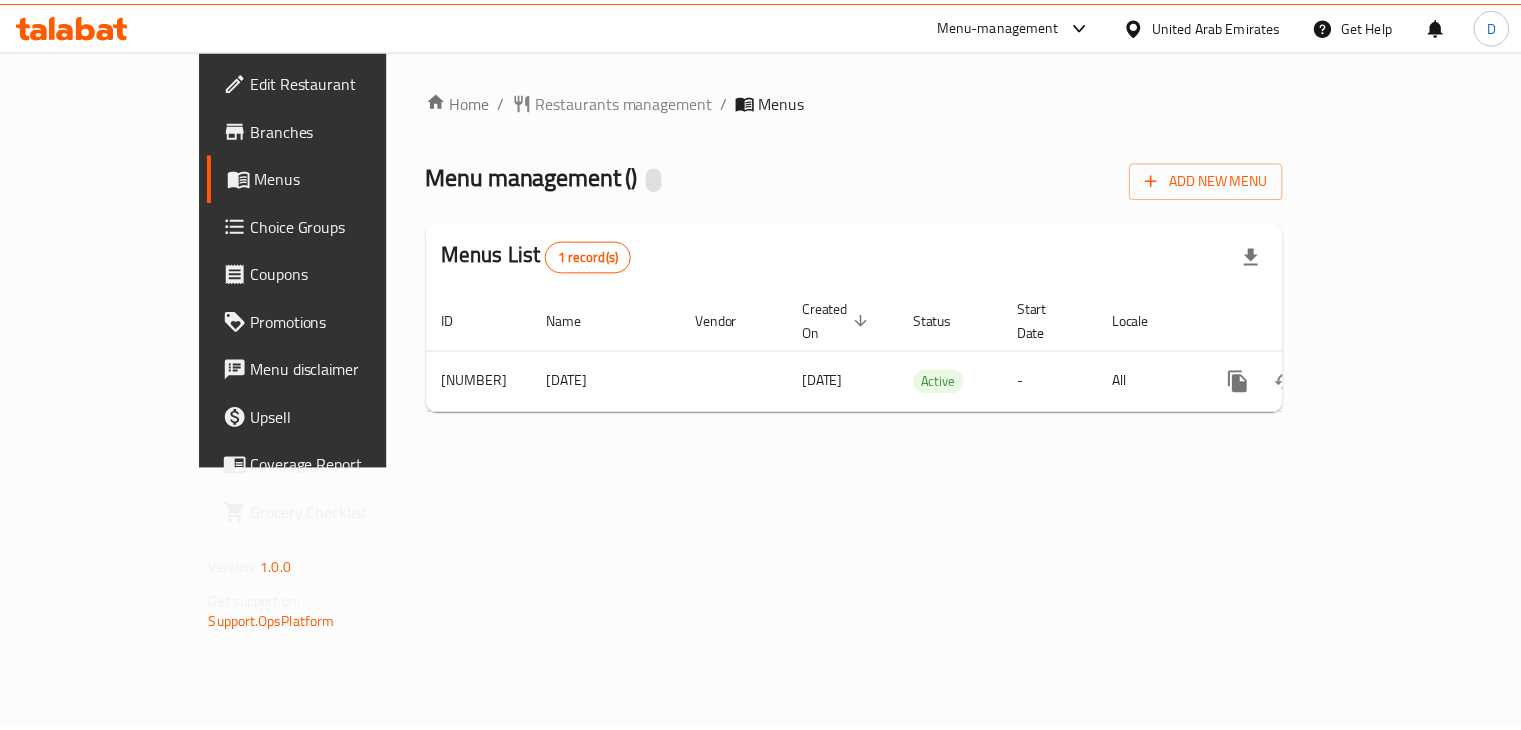 scroll, scrollTop: 0, scrollLeft: 0, axis: both 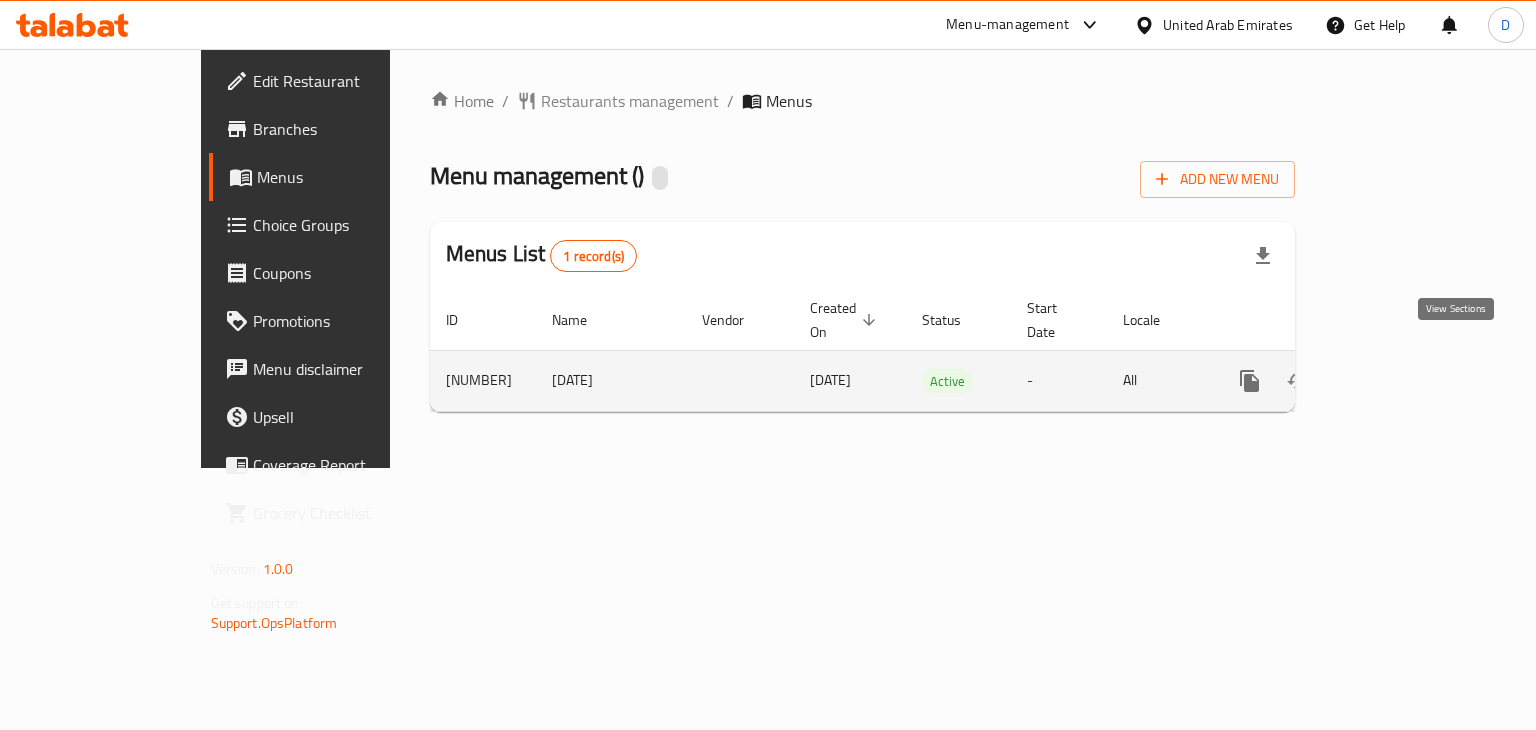 click 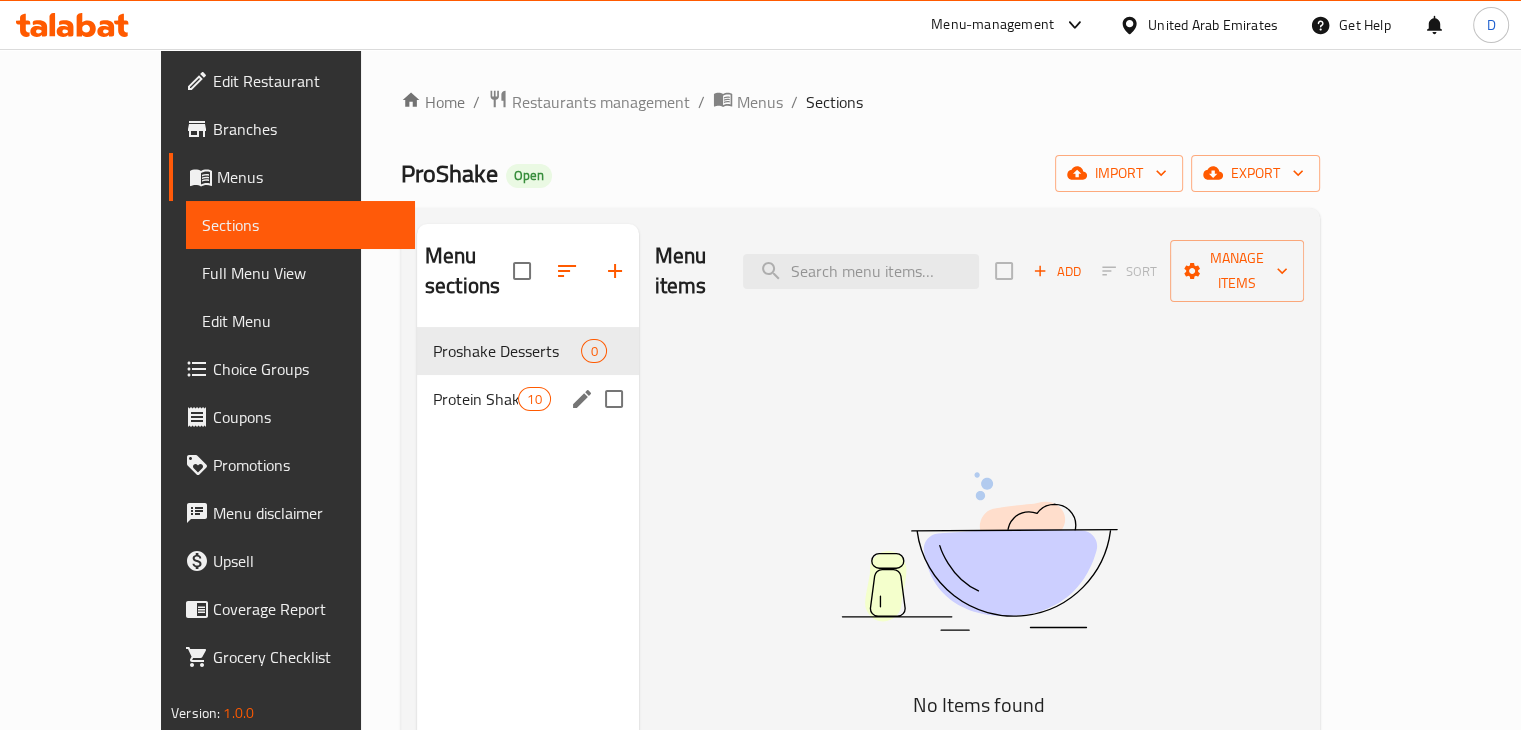 click on "Protein Shake 10" at bounding box center (528, 399) 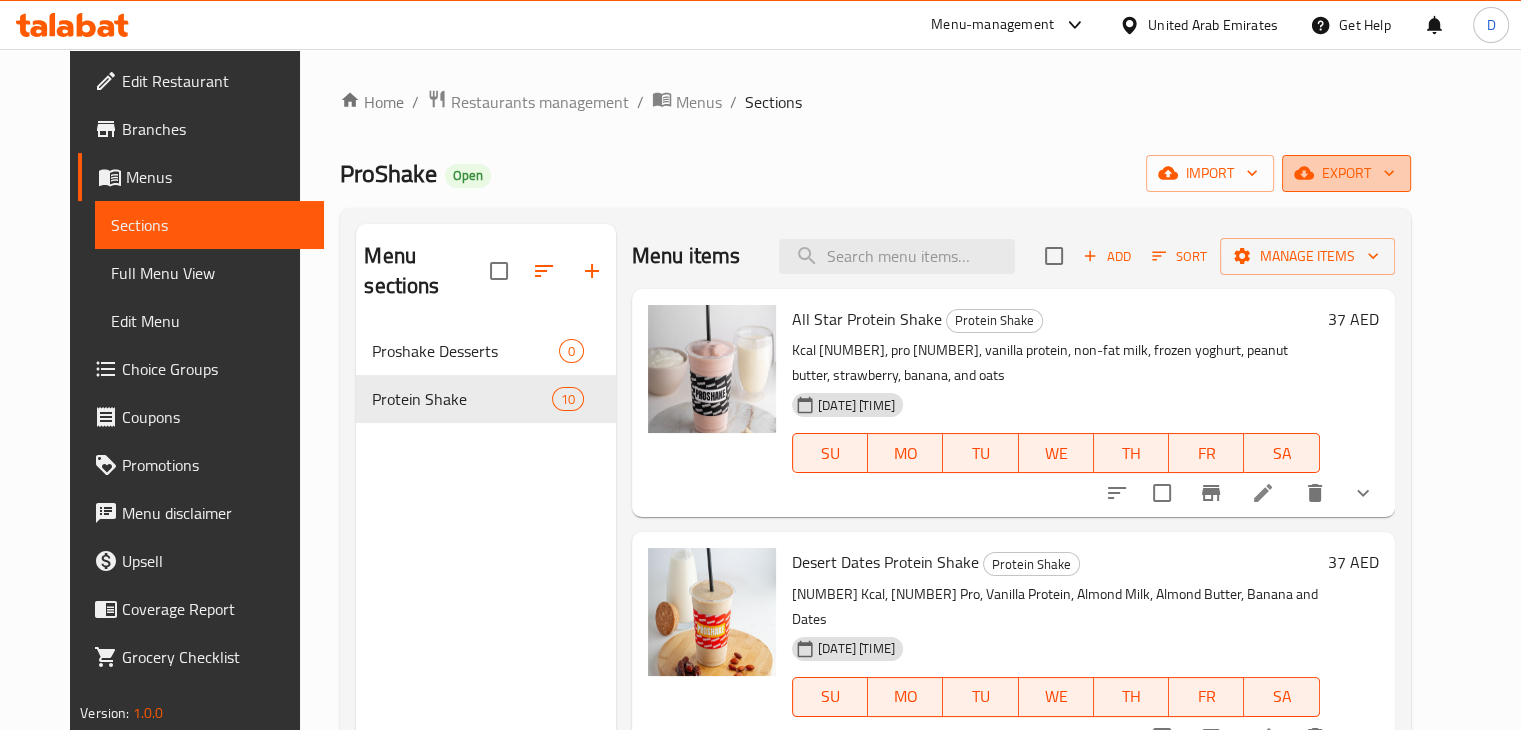 click on "export" at bounding box center (1346, 173) 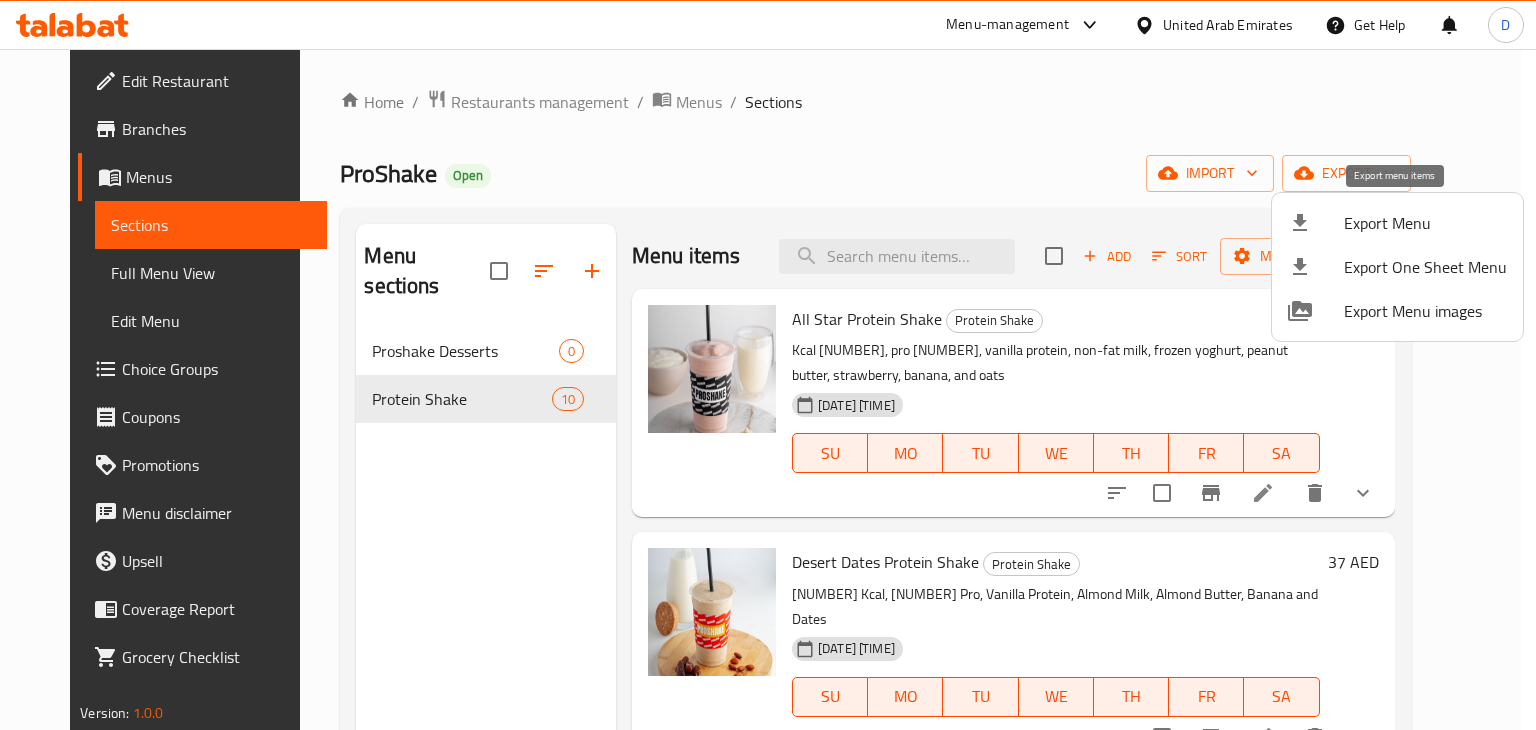 click on "Export Menu" at bounding box center [1425, 223] 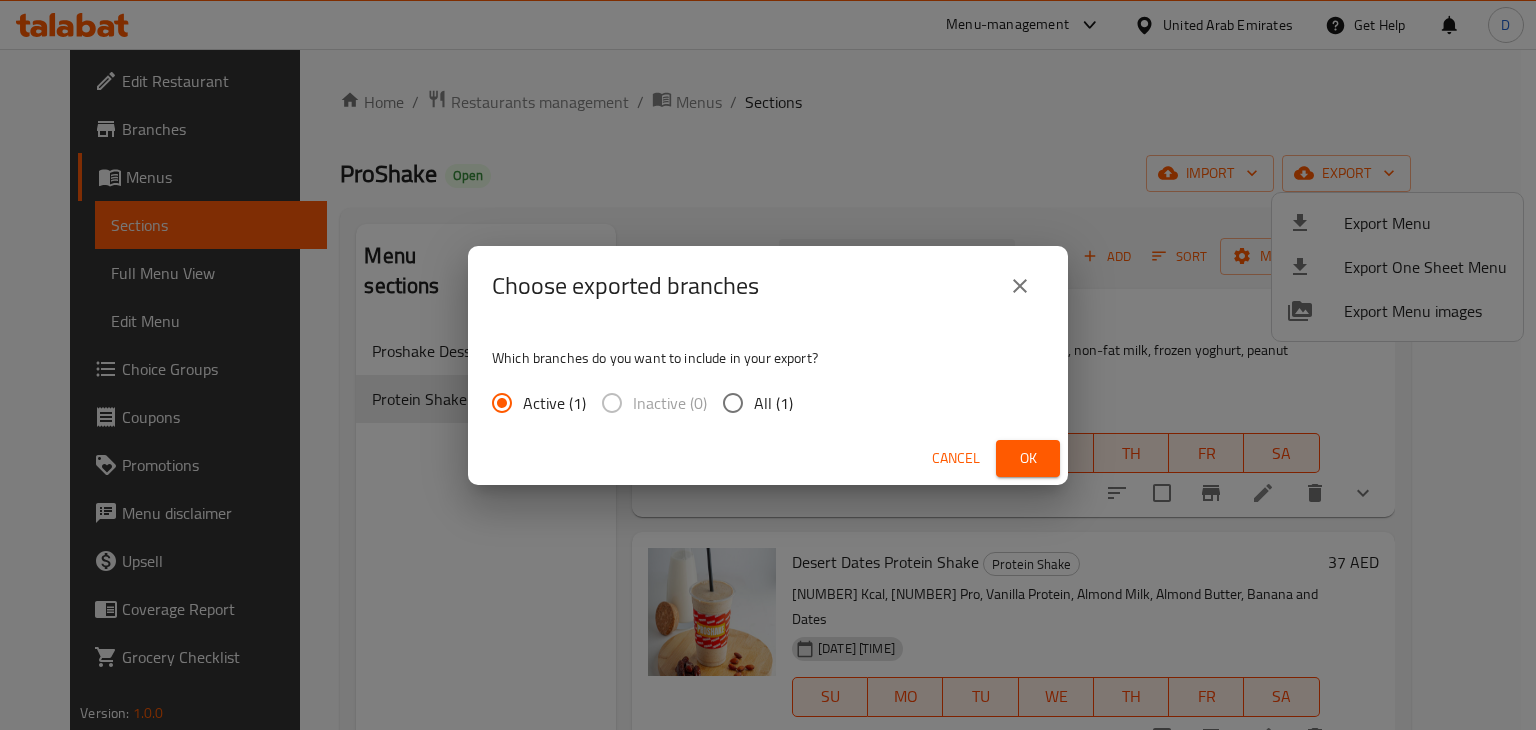 click on "All (1)" at bounding box center (773, 403) 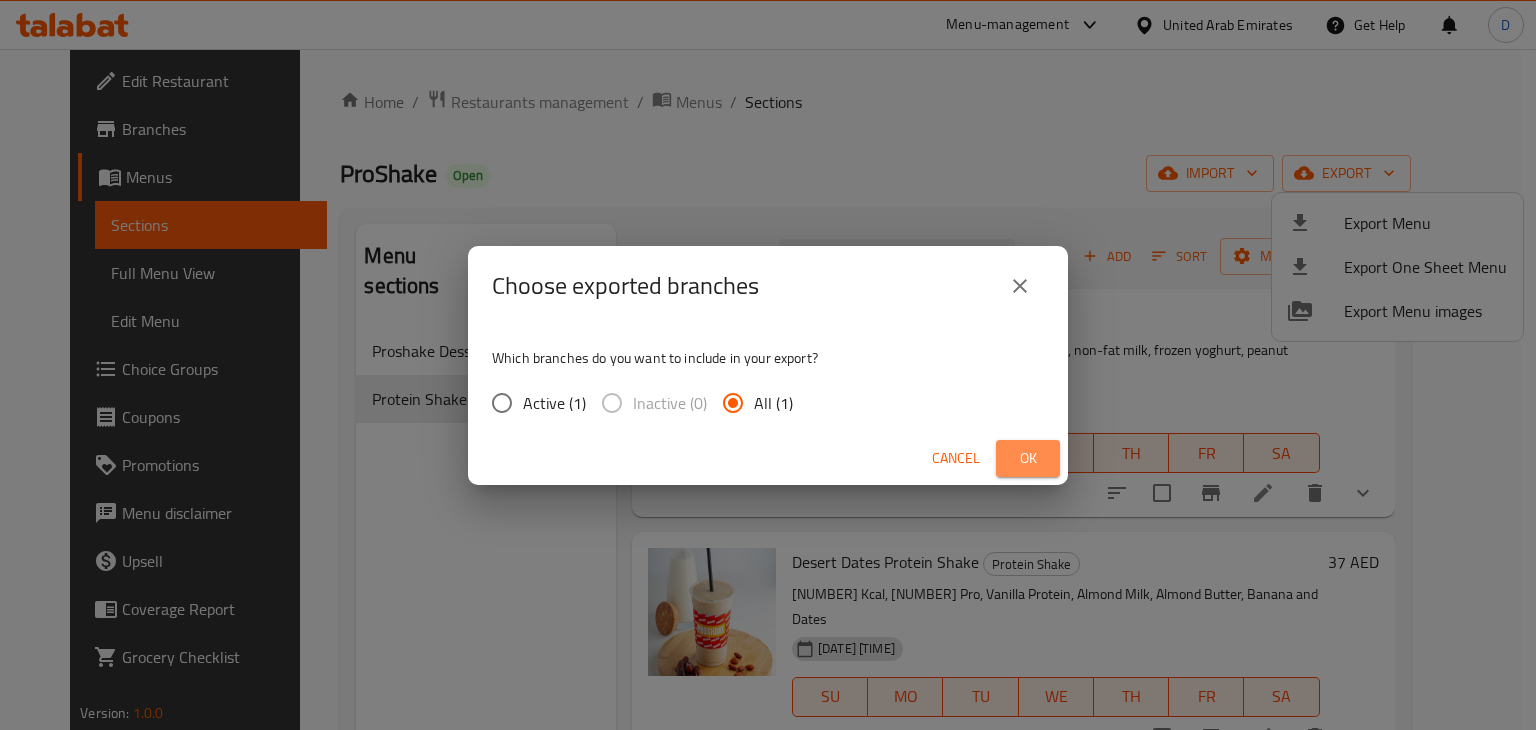 click on "Ok" at bounding box center [1028, 458] 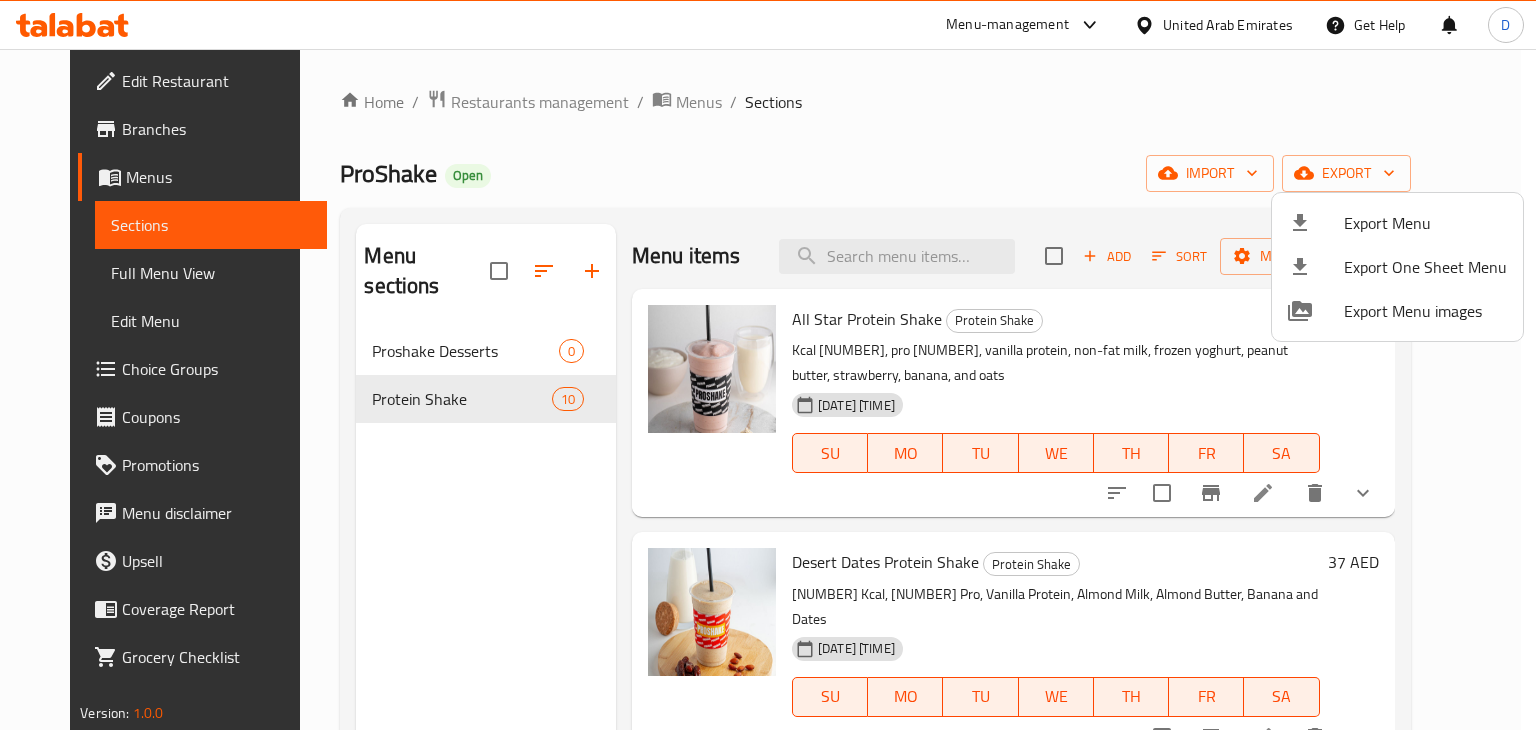 click at bounding box center [768, 365] 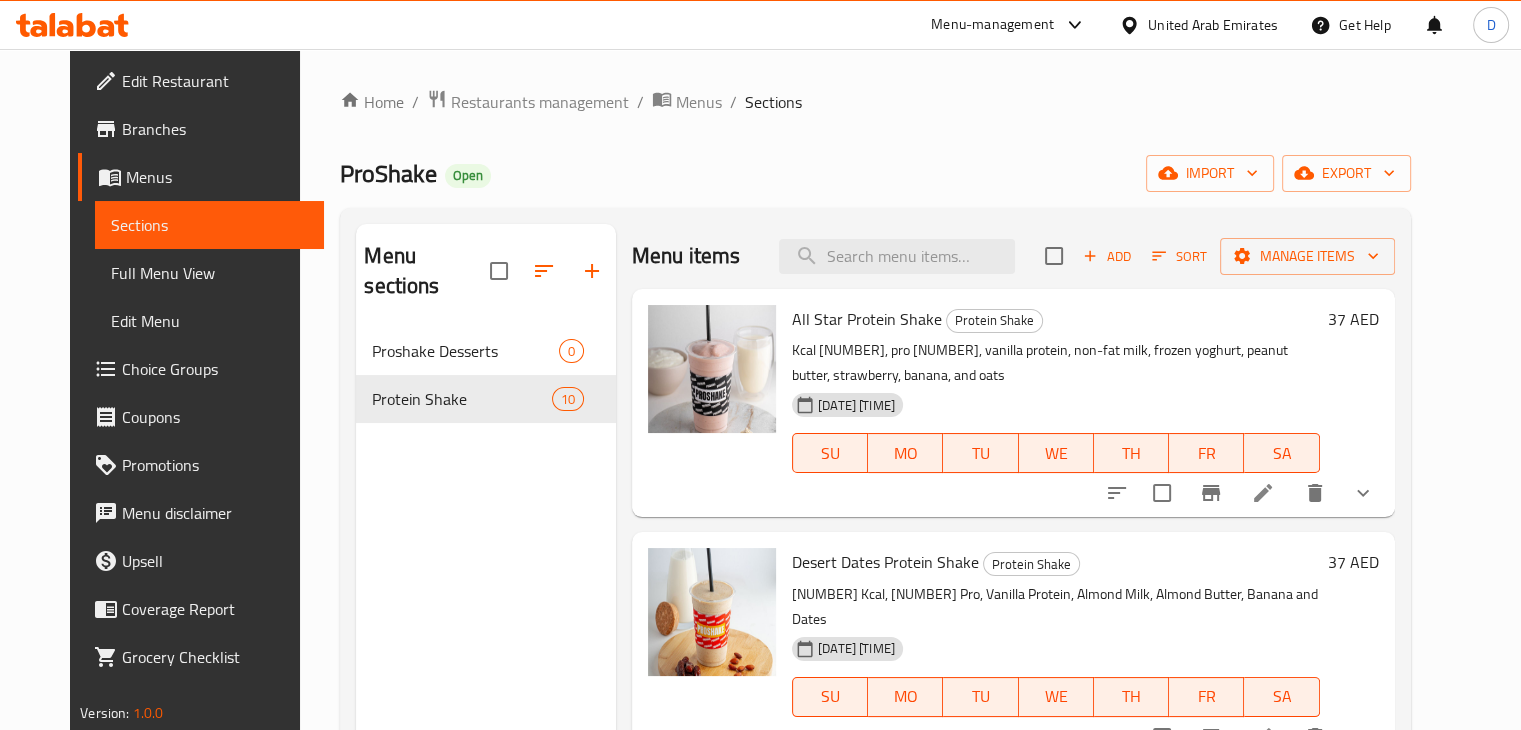 click 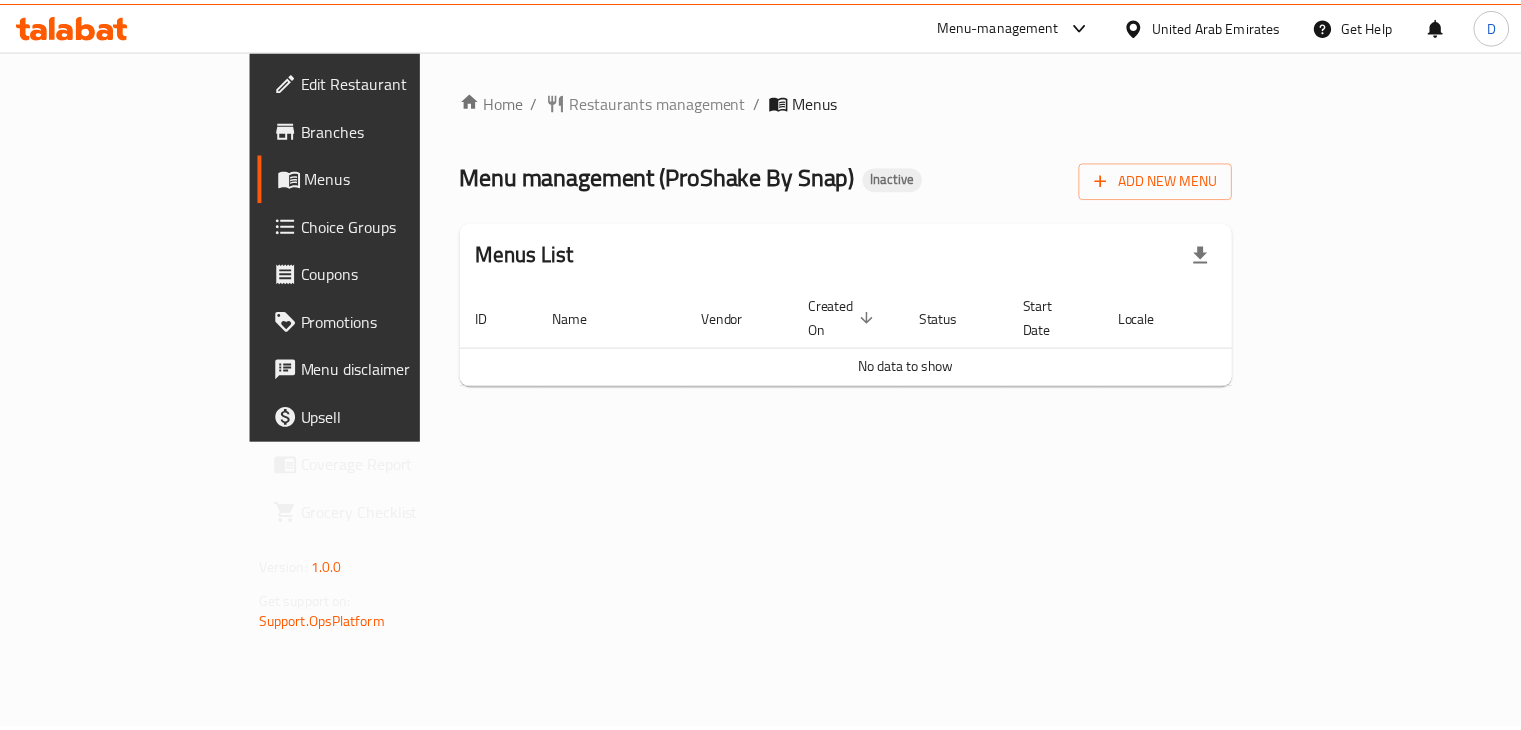 scroll, scrollTop: 0, scrollLeft: 0, axis: both 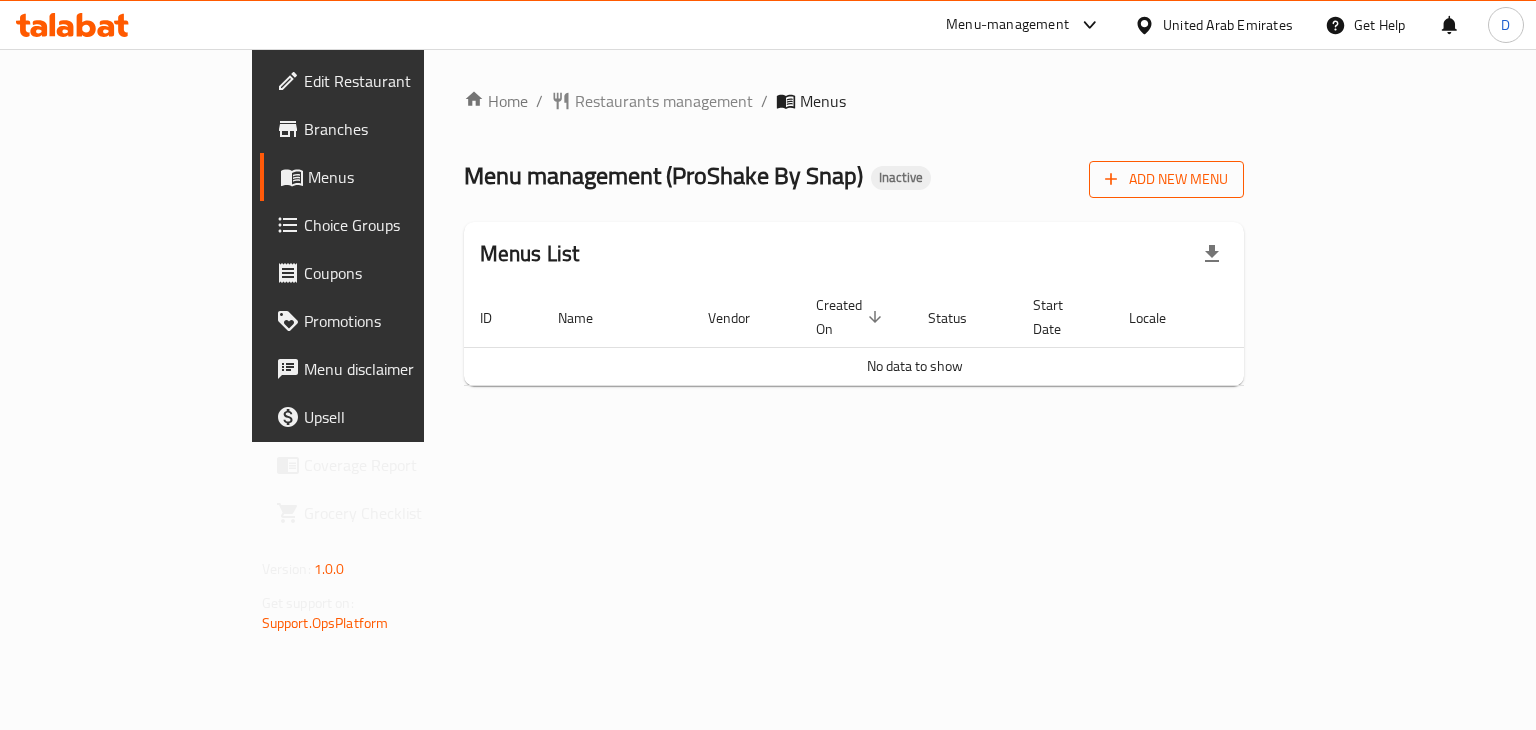 click on "Add New Menu" at bounding box center [1166, 179] 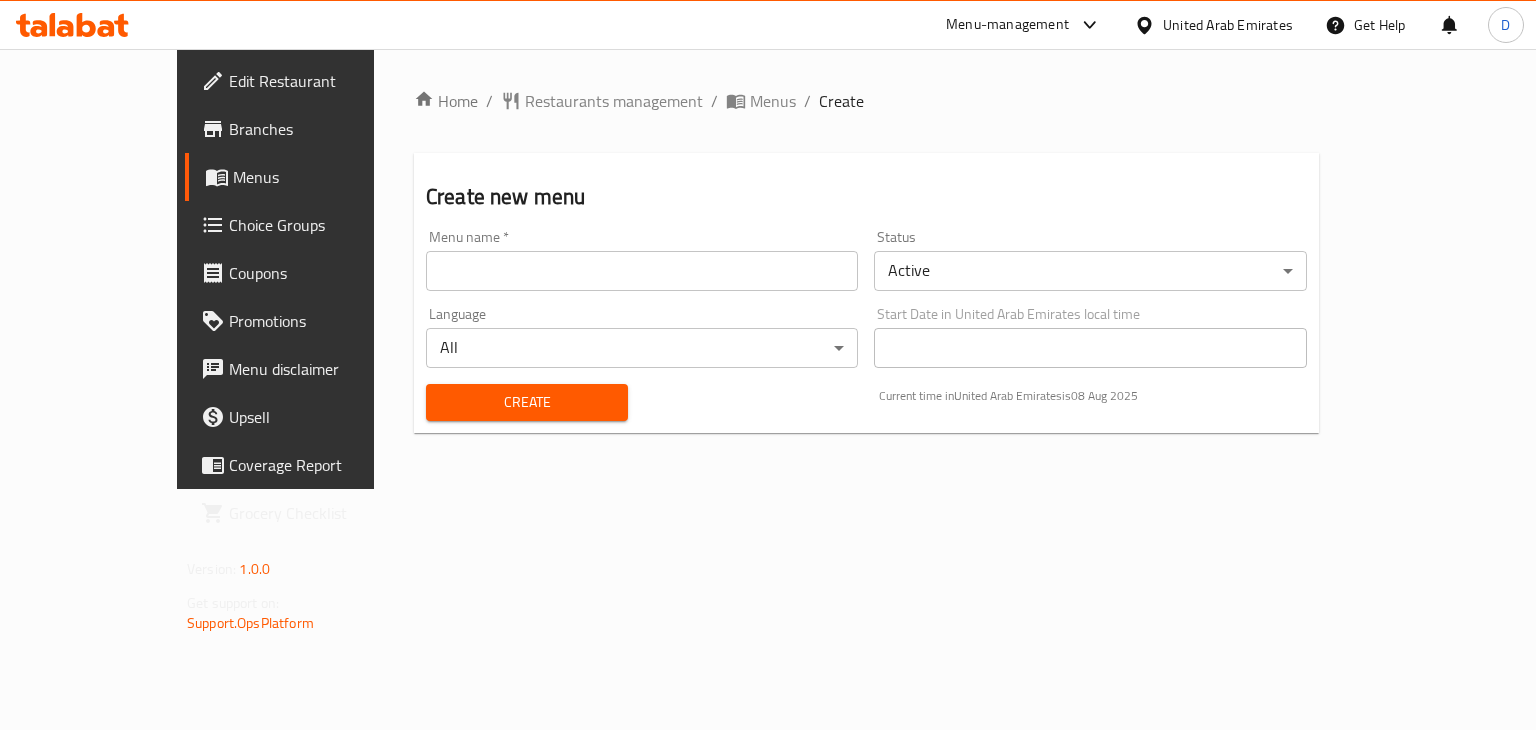 drag, startPoint x: 736, startPoint y: 279, endPoint x: 712, endPoint y: 303, distance: 33.941124 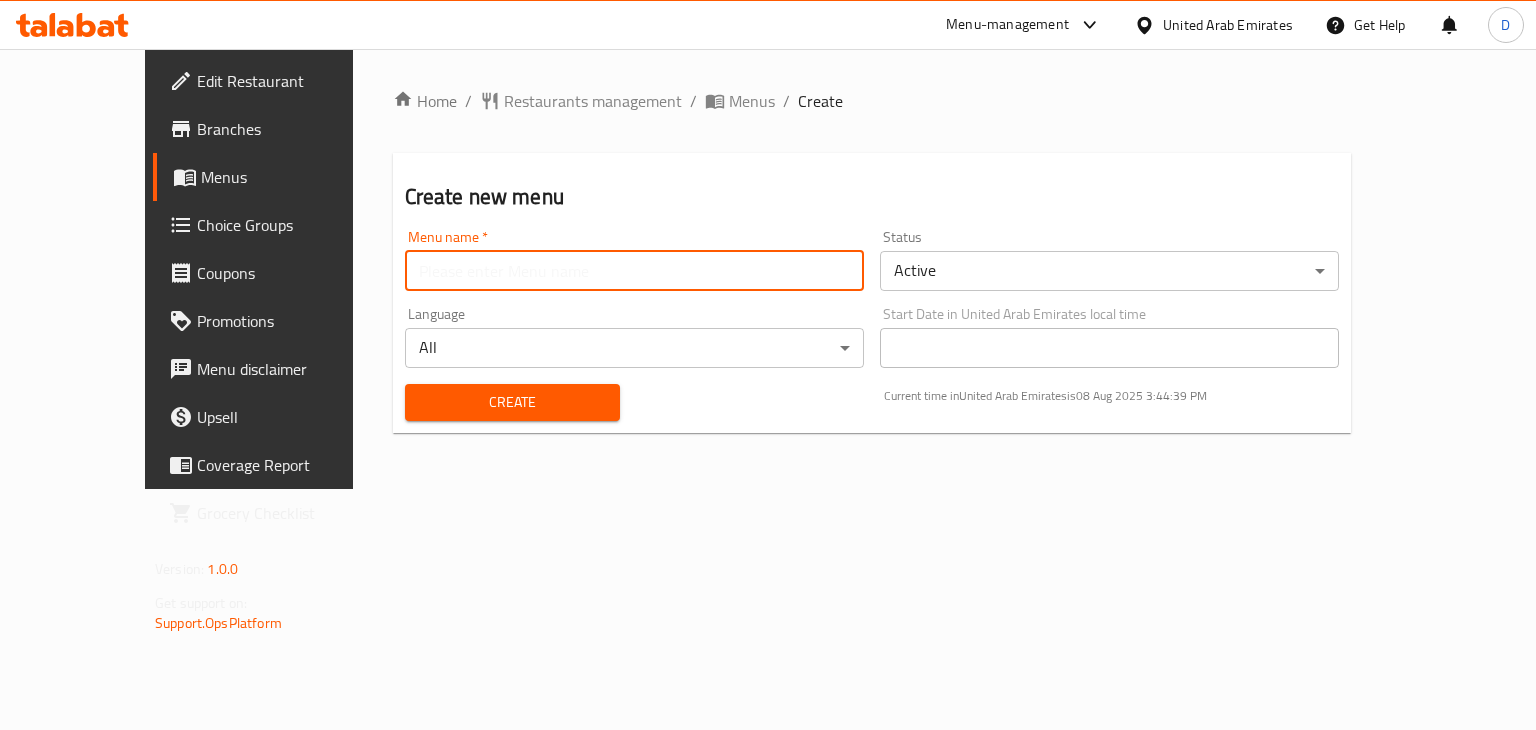type on "menu" 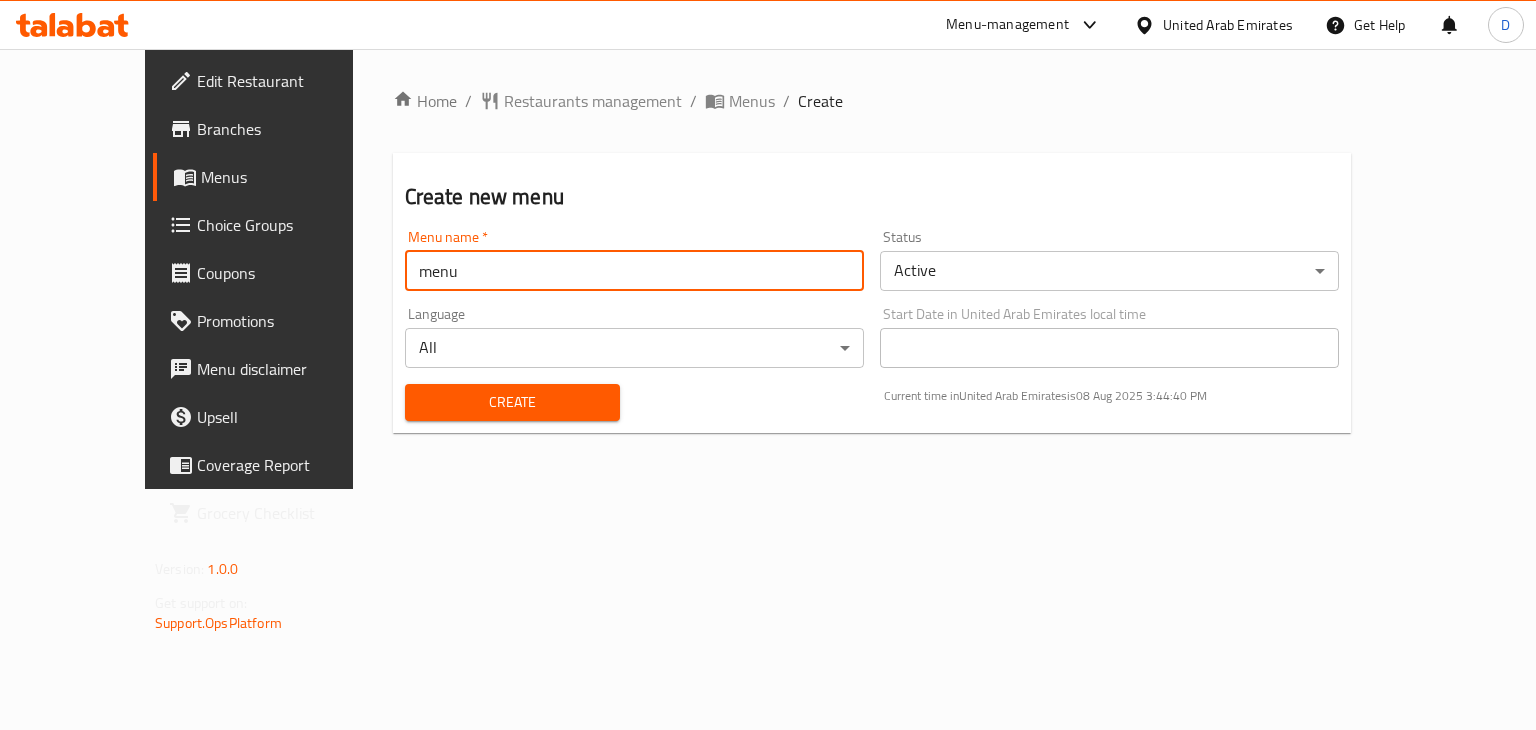 click on "Create" at bounding box center (513, 402) 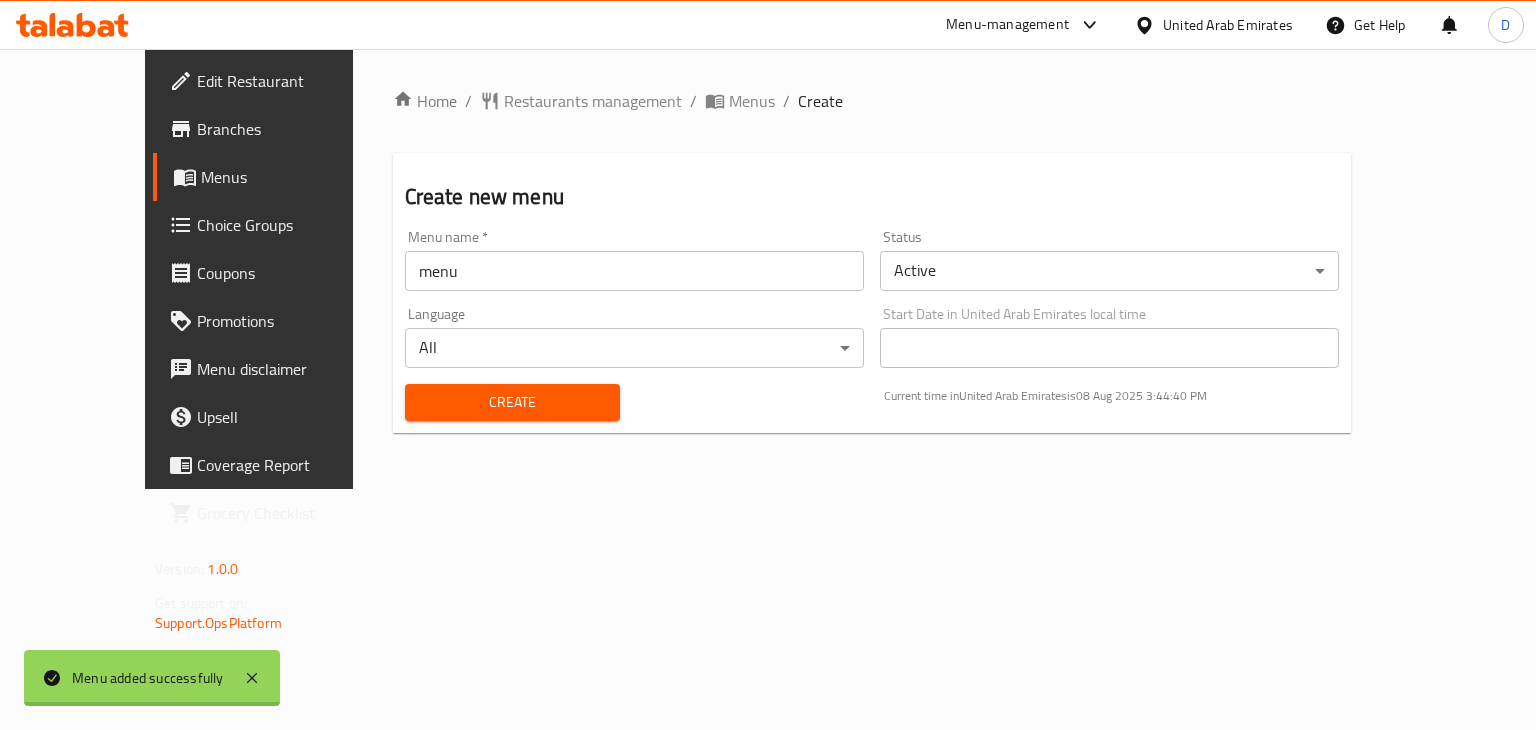 type 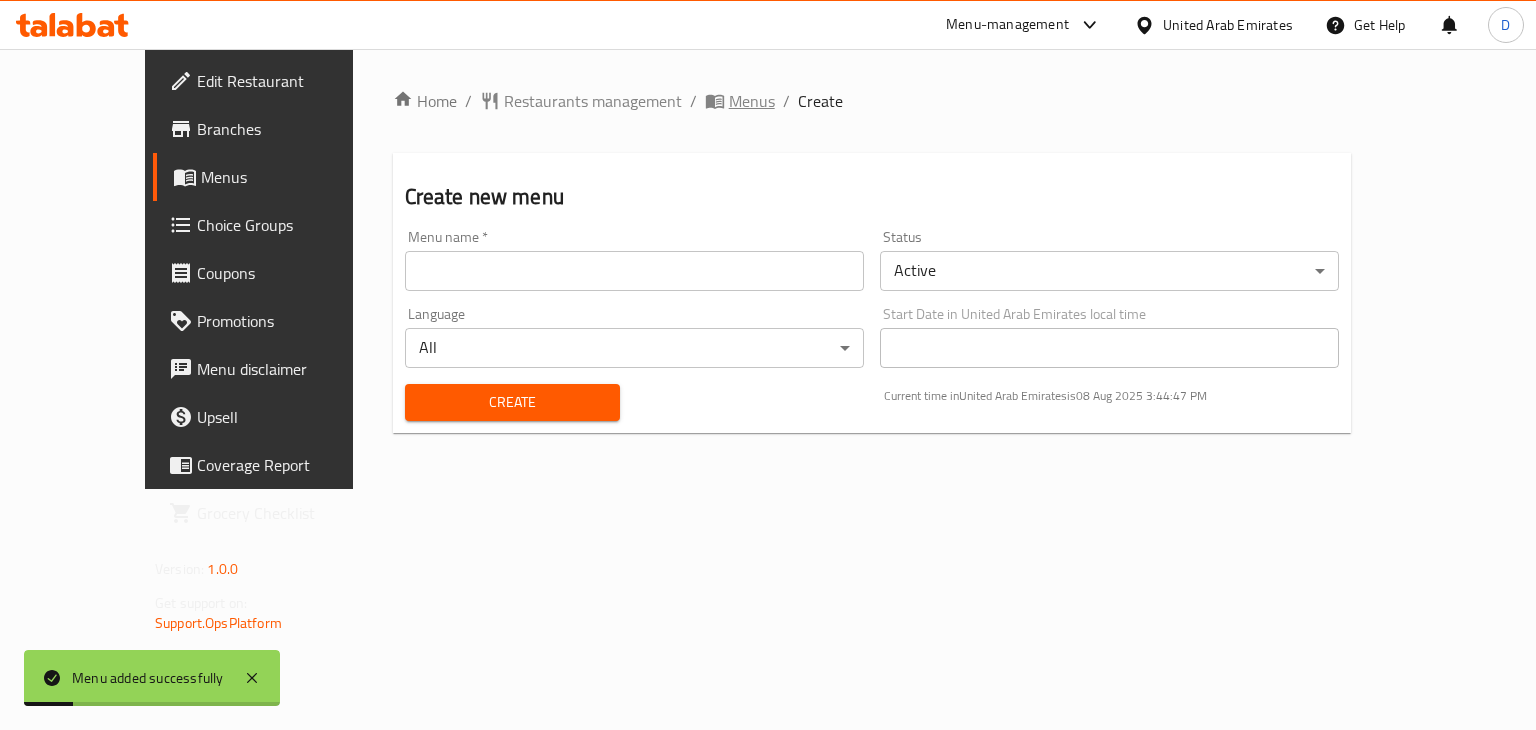 click at bounding box center [717, 101] 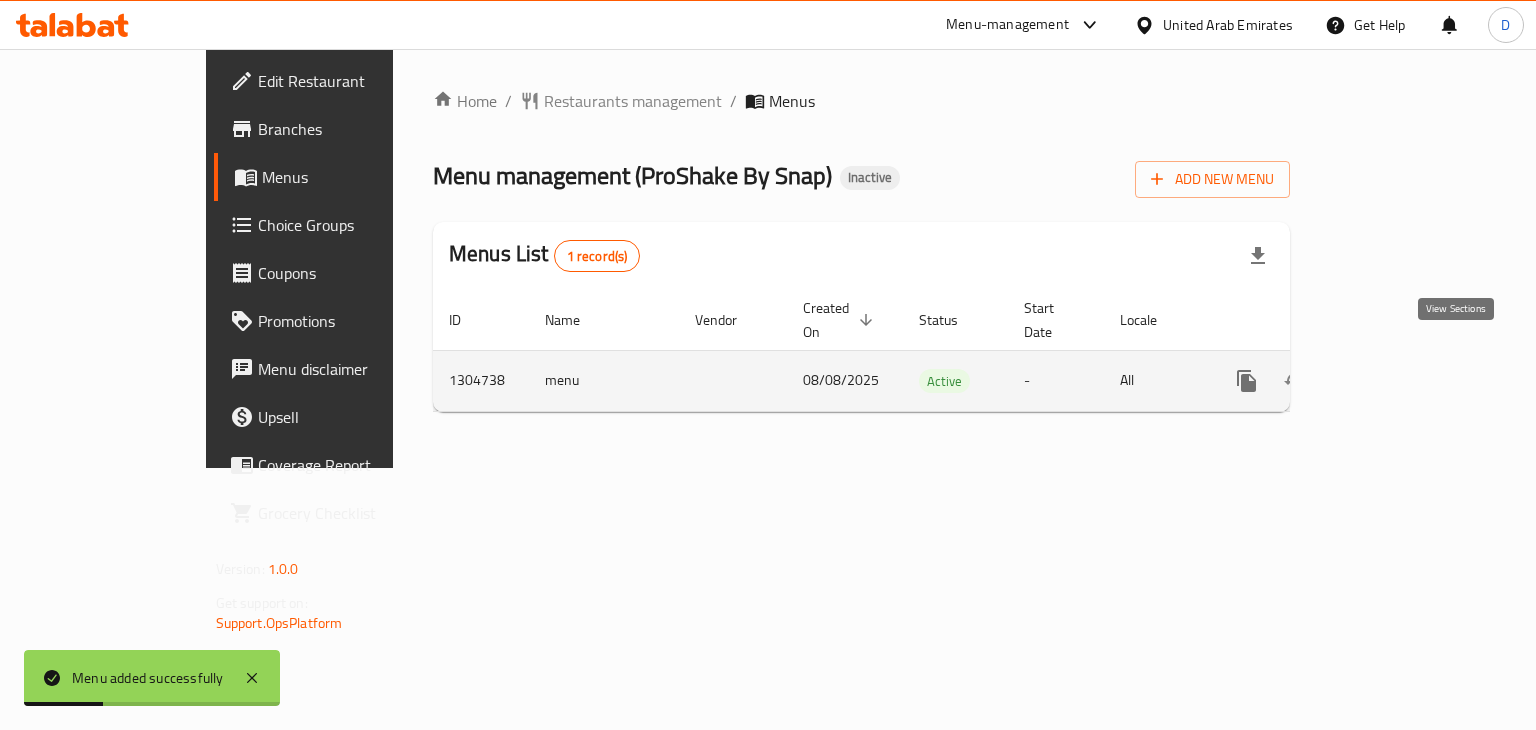 click 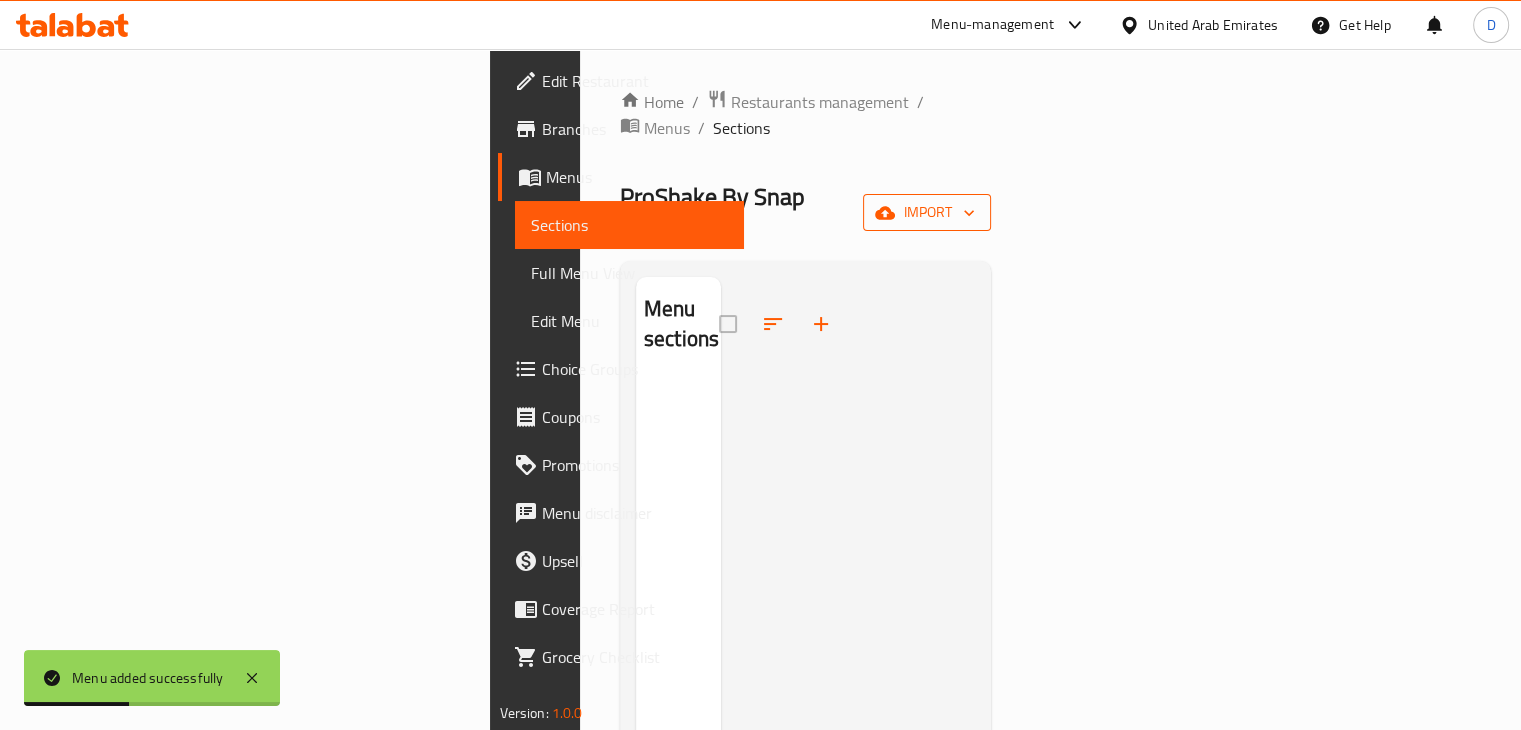 click on "import" at bounding box center (927, 212) 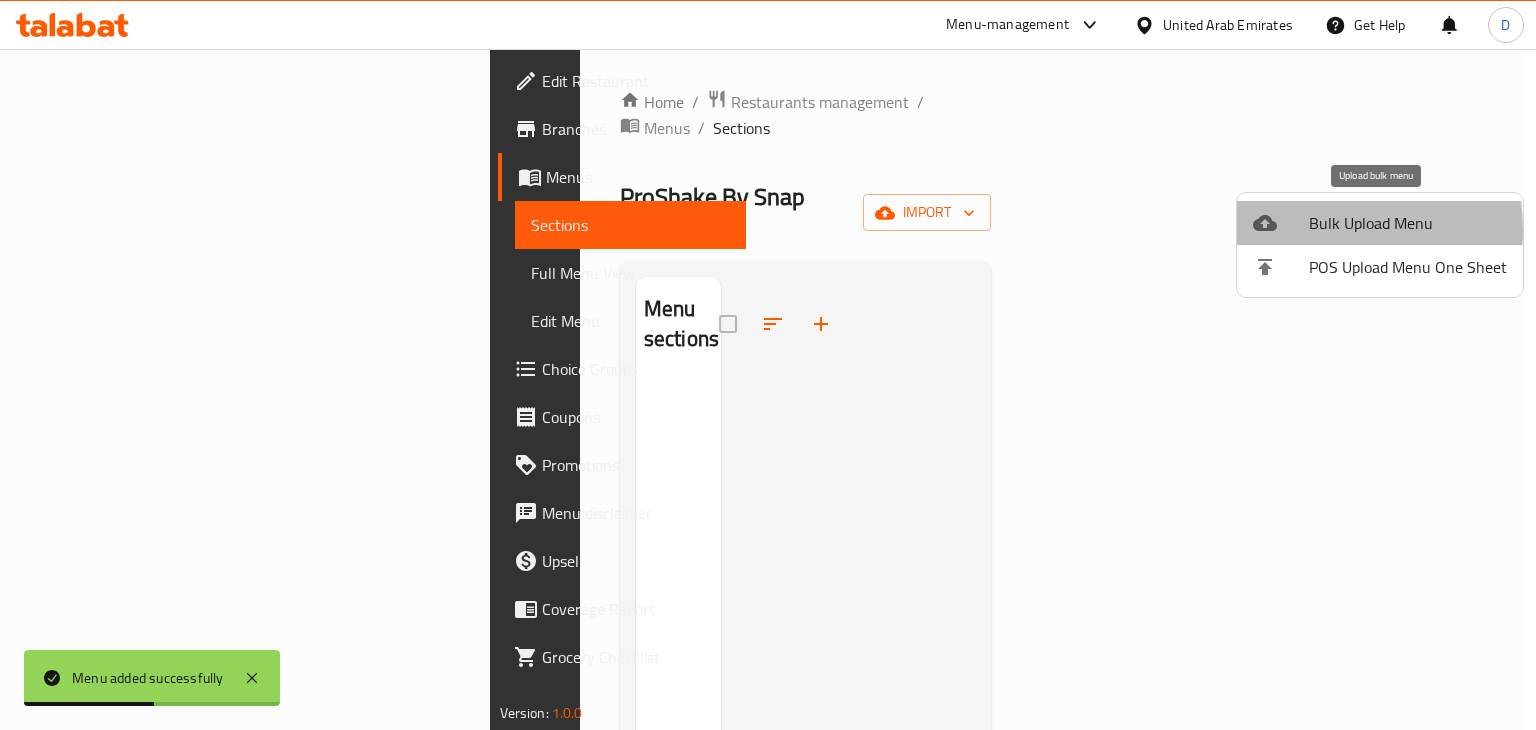 click at bounding box center (1281, 223) 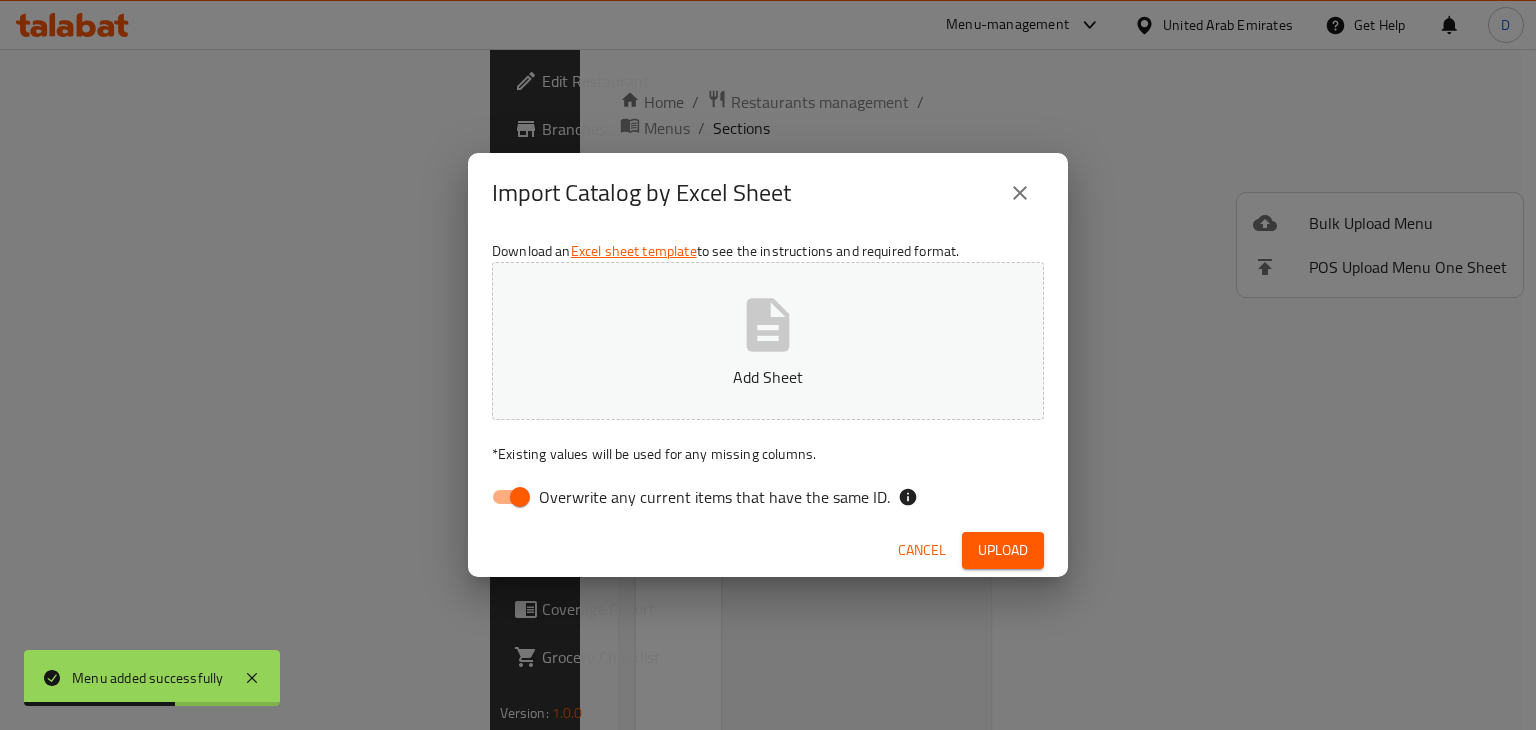 click on "Add Sheet" at bounding box center [768, 341] 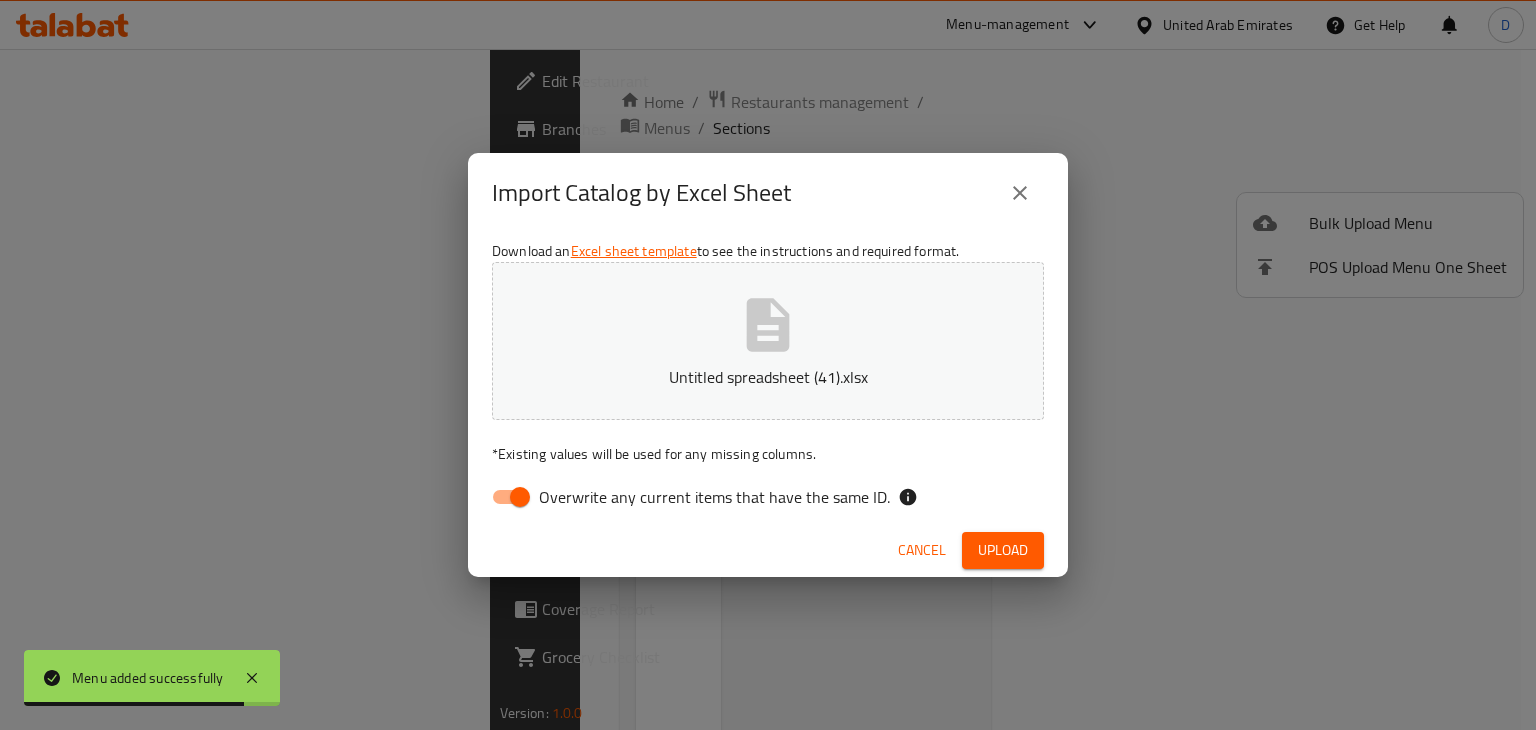 click on "Overwrite any current items that have the same ID." at bounding box center [520, 497] 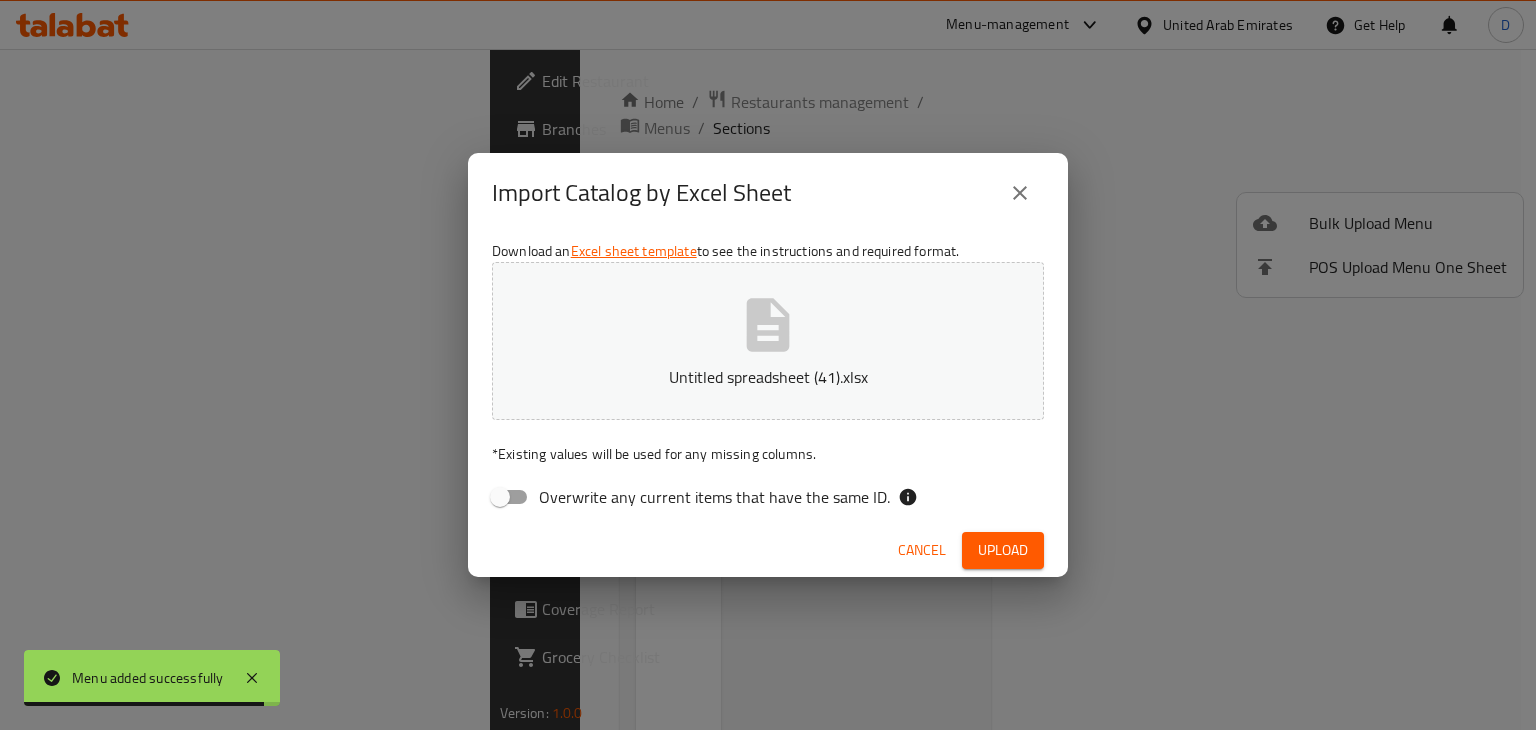 click on "Upload" at bounding box center [1003, 550] 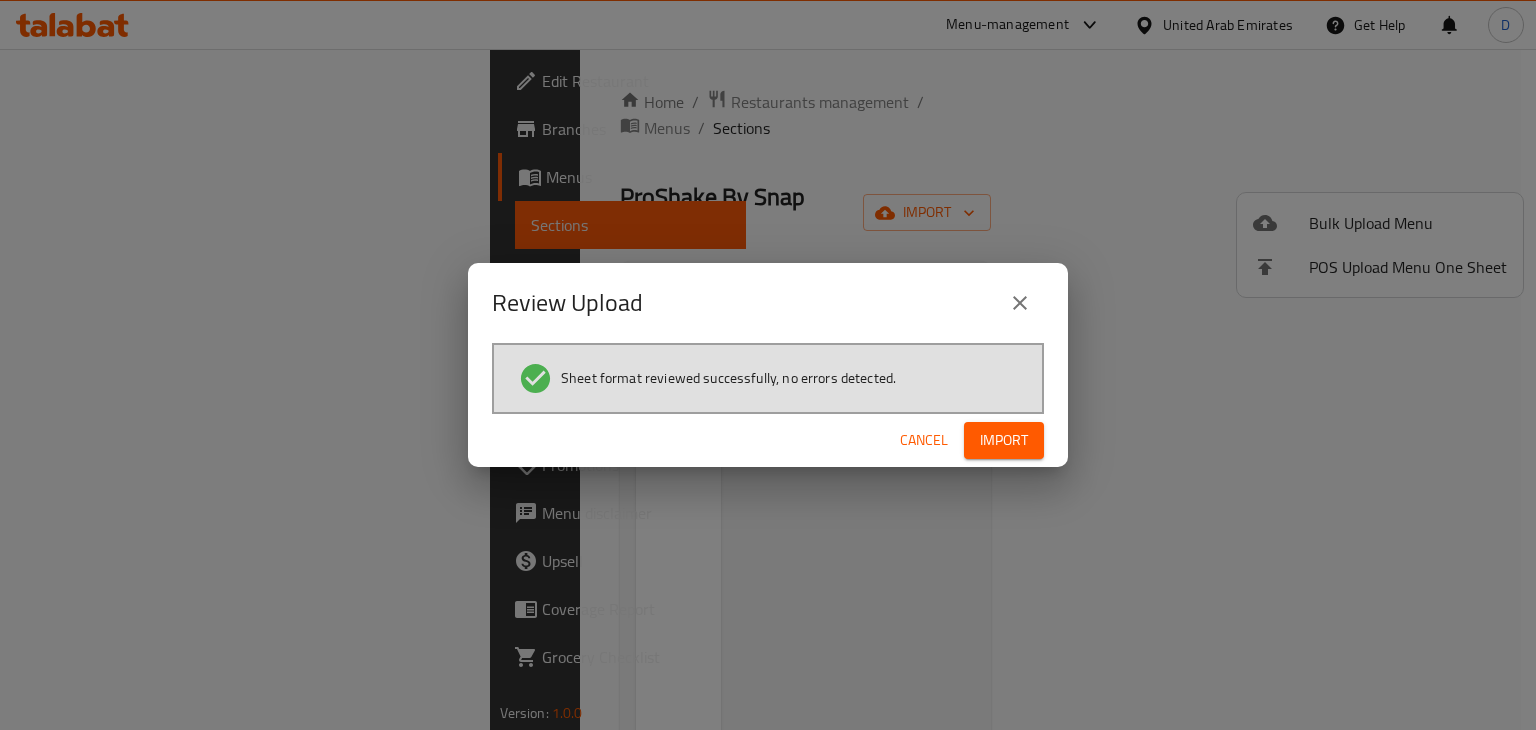 click on "Import" at bounding box center [1004, 440] 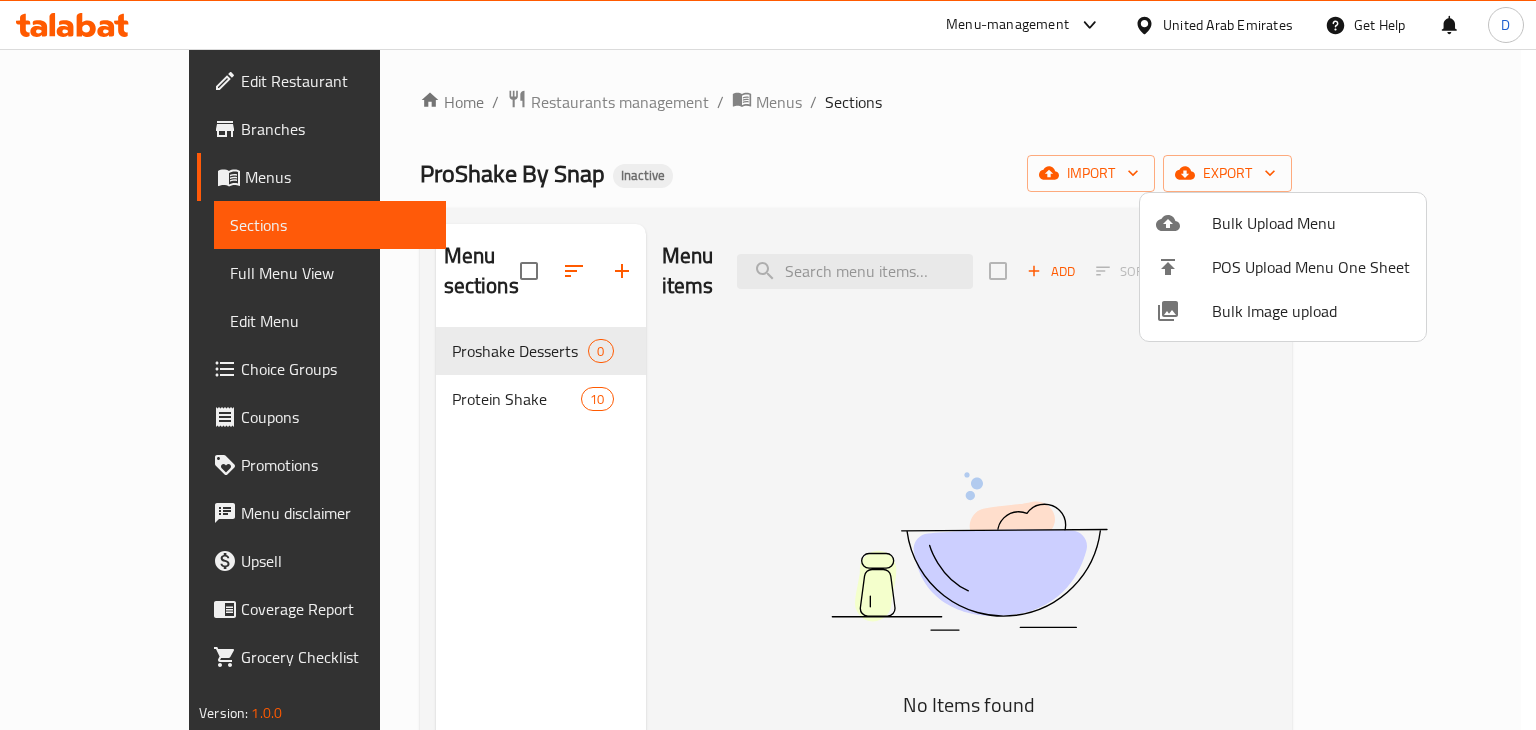 click at bounding box center (768, 365) 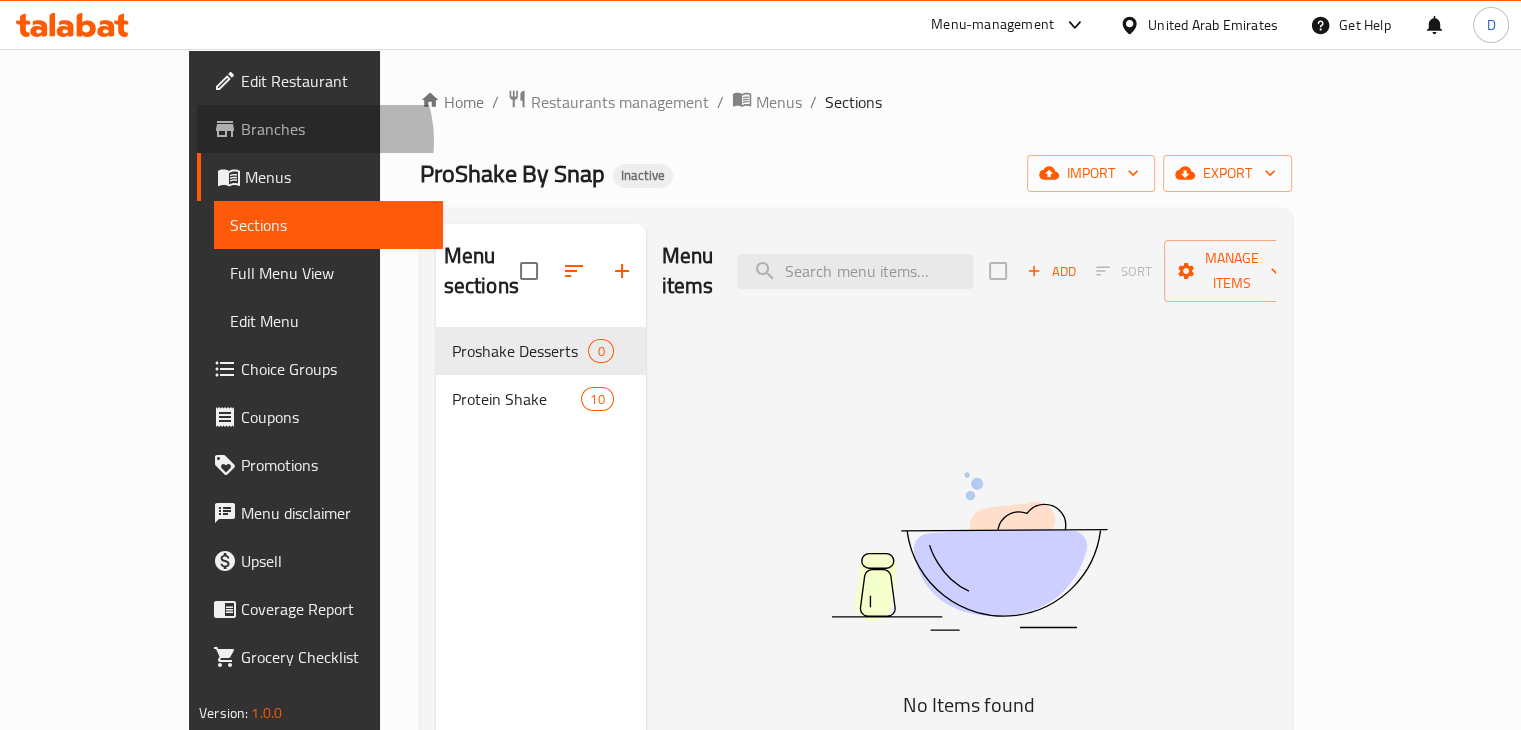 click on "Branches" at bounding box center (334, 129) 